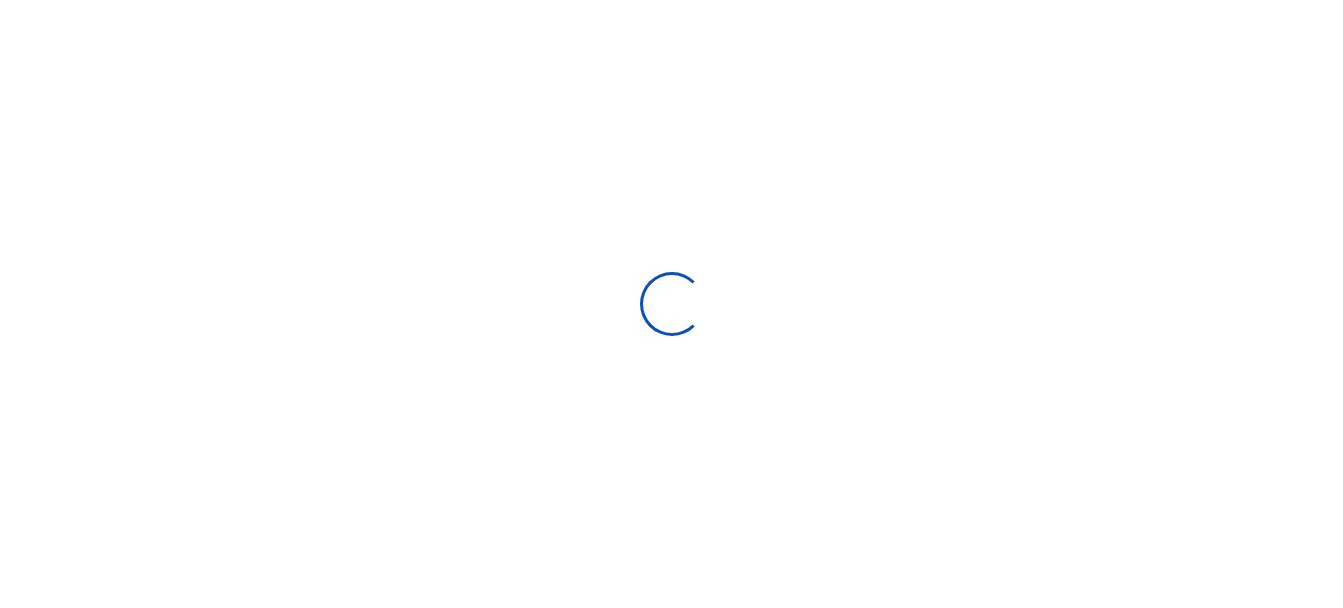 scroll, scrollTop: 0, scrollLeft: 0, axis: both 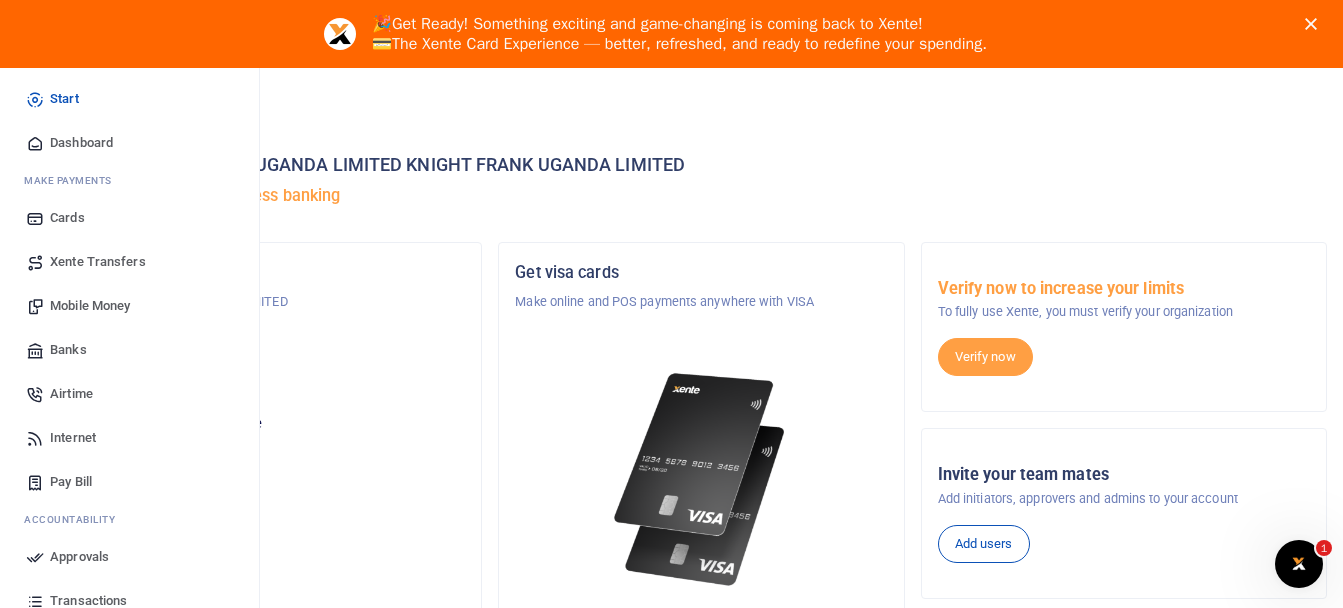 click on "Dashboard" at bounding box center [129, 143] 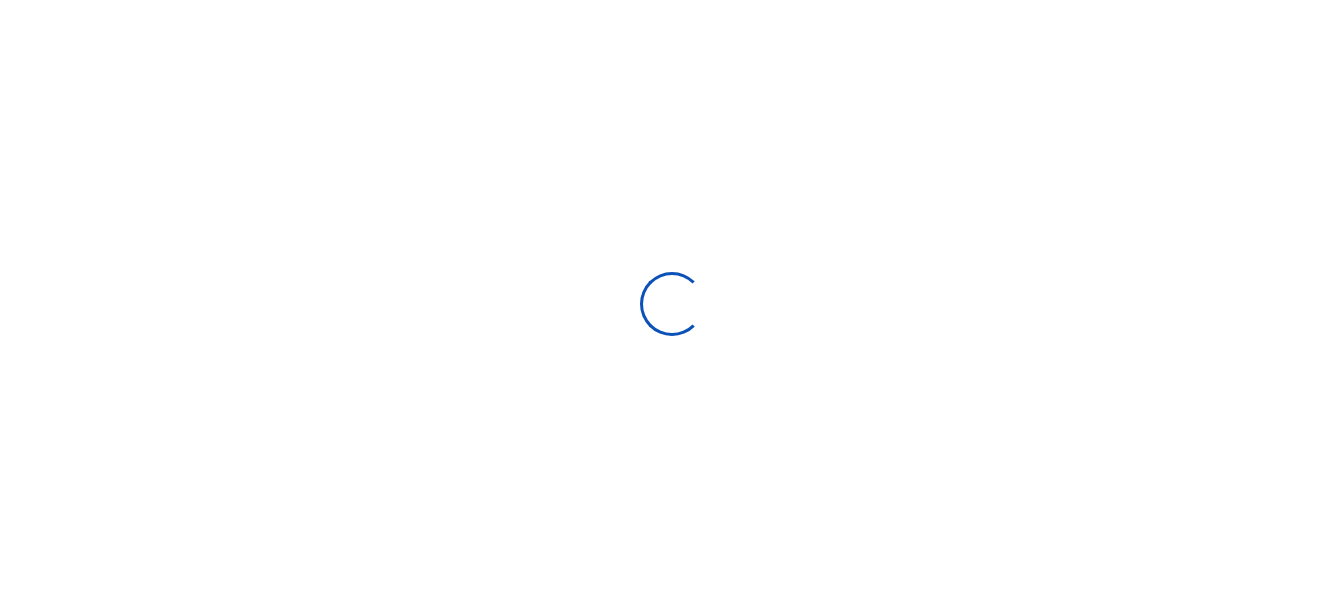 scroll, scrollTop: 0, scrollLeft: 0, axis: both 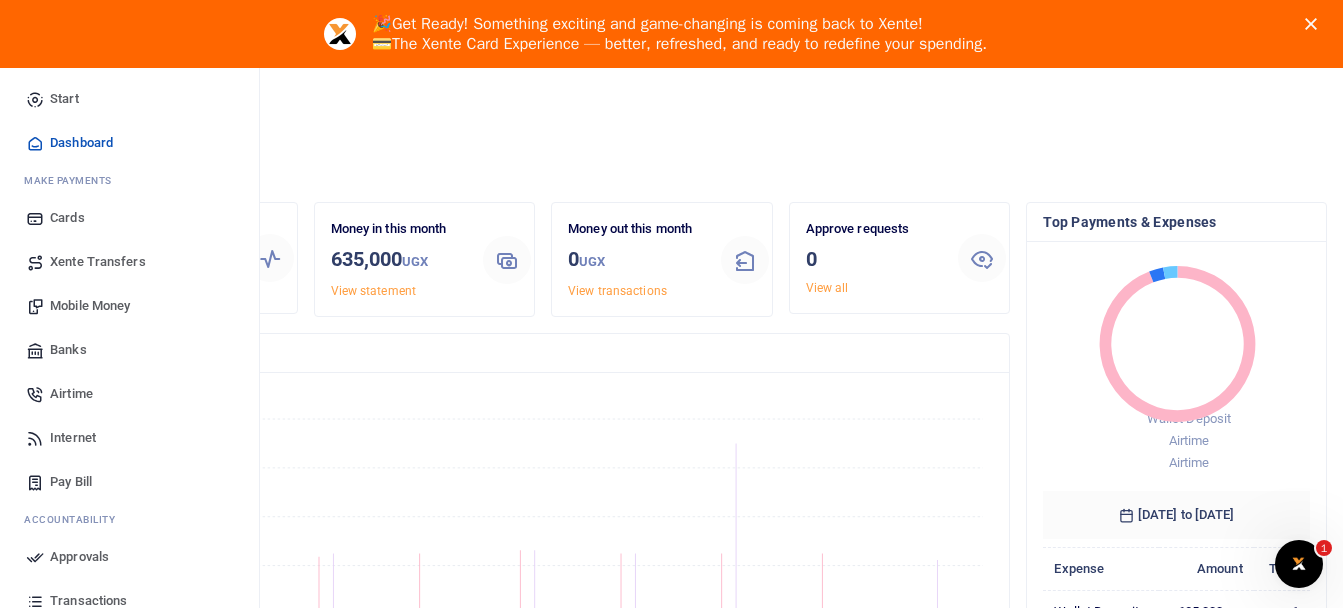 click on "Airtime" at bounding box center [129, 394] 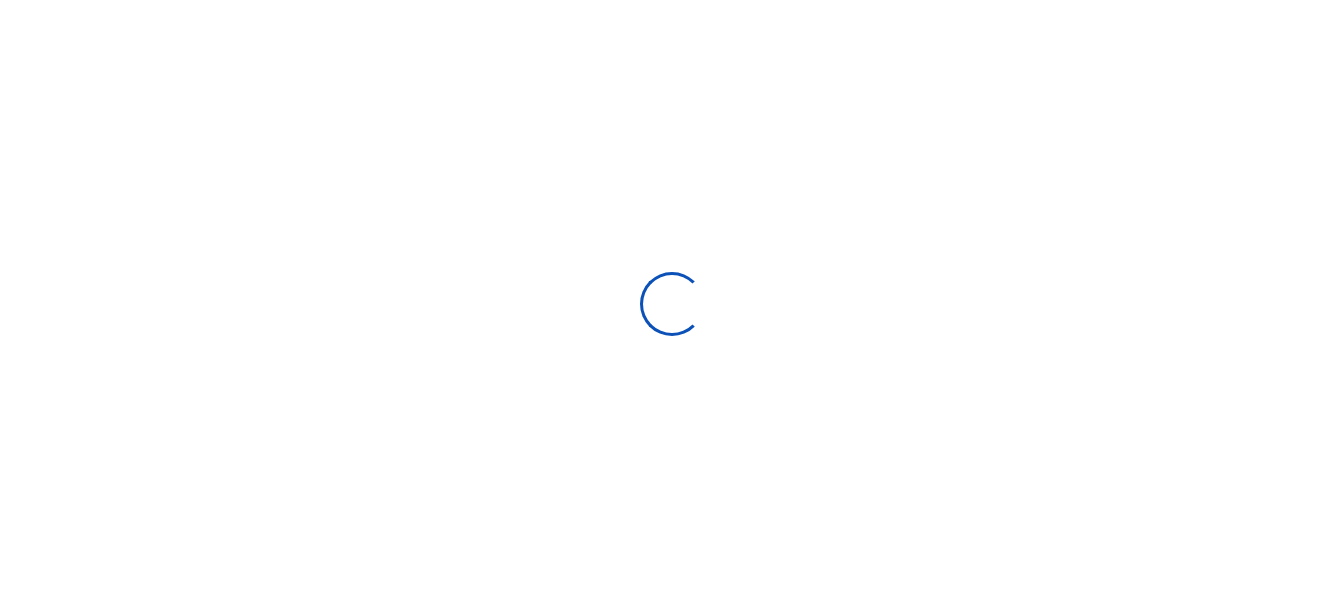 scroll, scrollTop: 0, scrollLeft: 0, axis: both 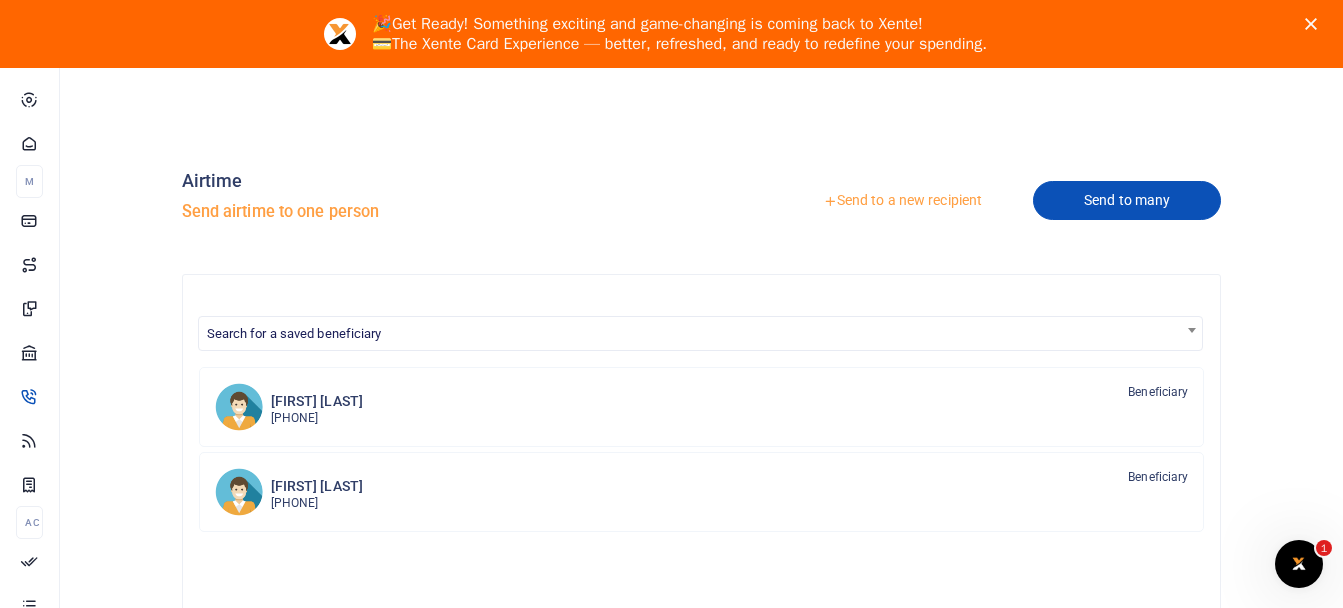 click on "Send to many" at bounding box center (1127, 200) 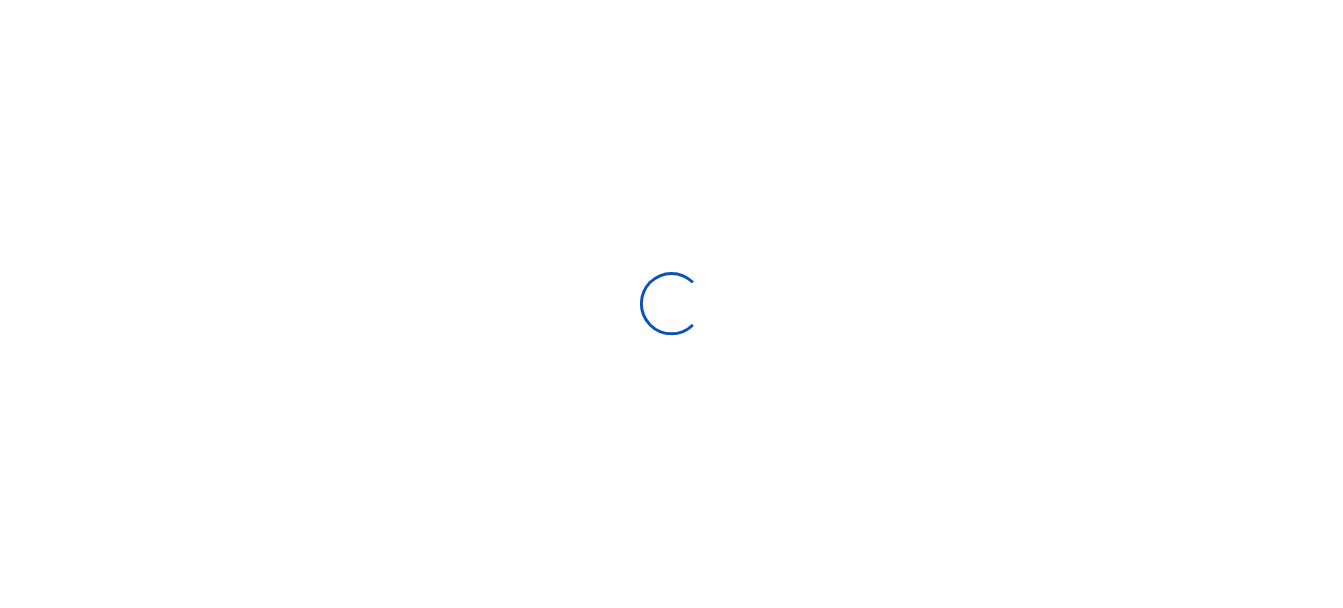 scroll, scrollTop: 0, scrollLeft: 0, axis: both 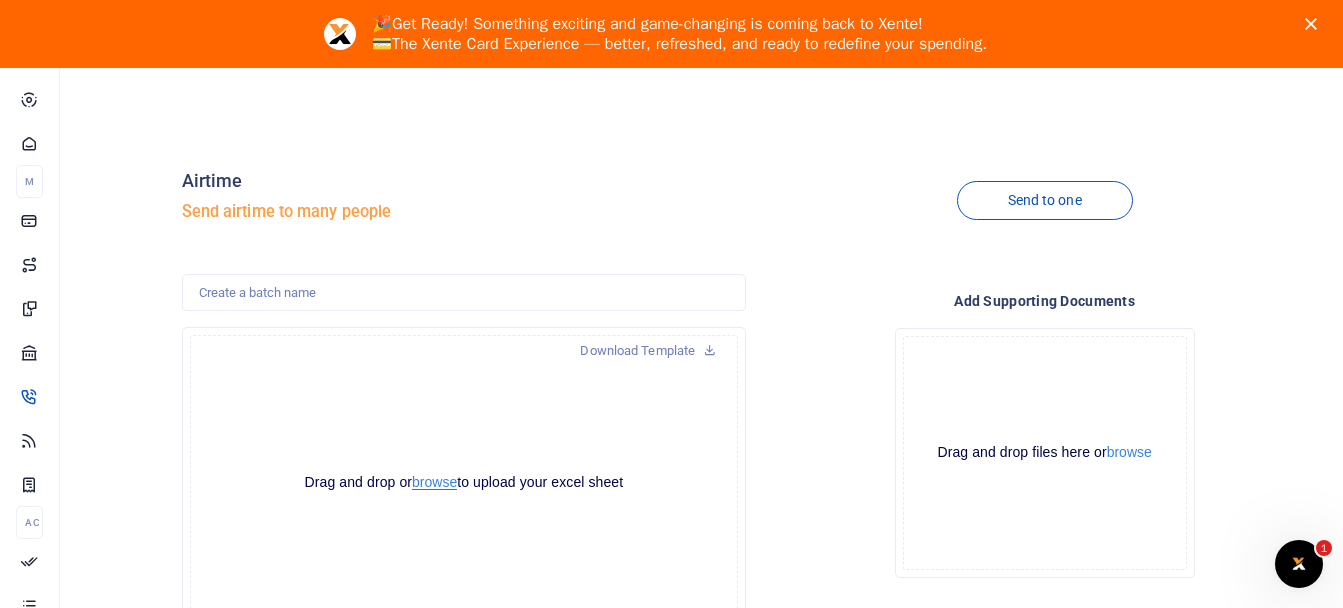 click on "browse" at bounding box center (434, 482) 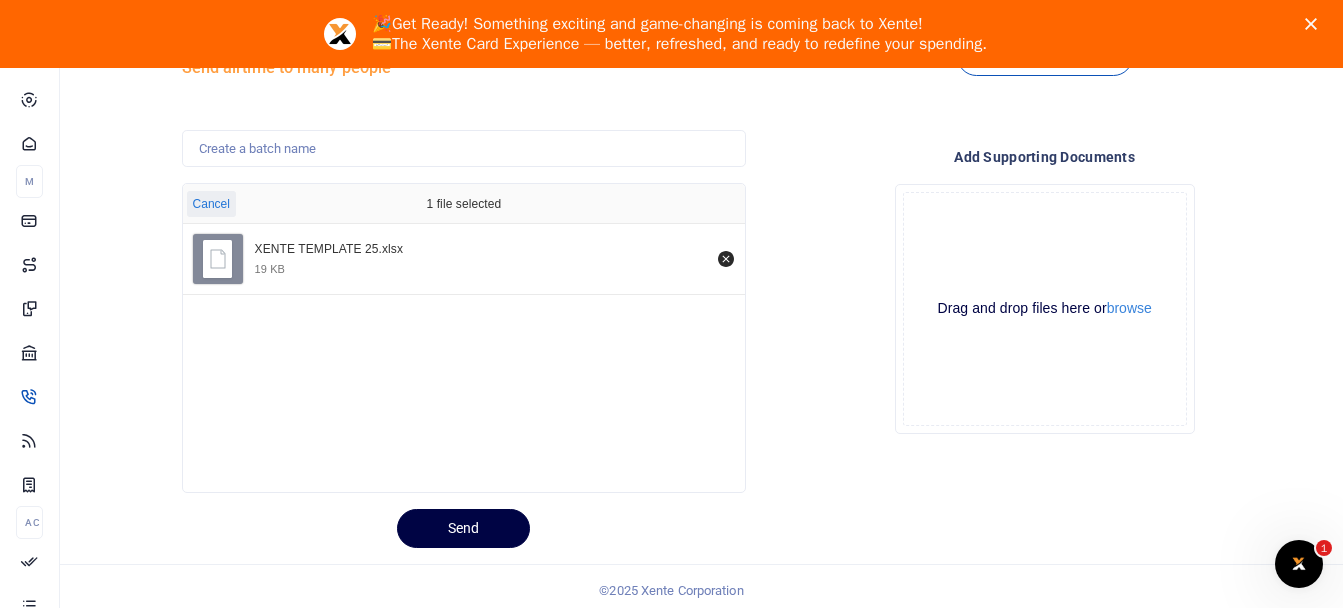 scroll, scrollTop: 152, scrollLeft: 0, axis: vertical 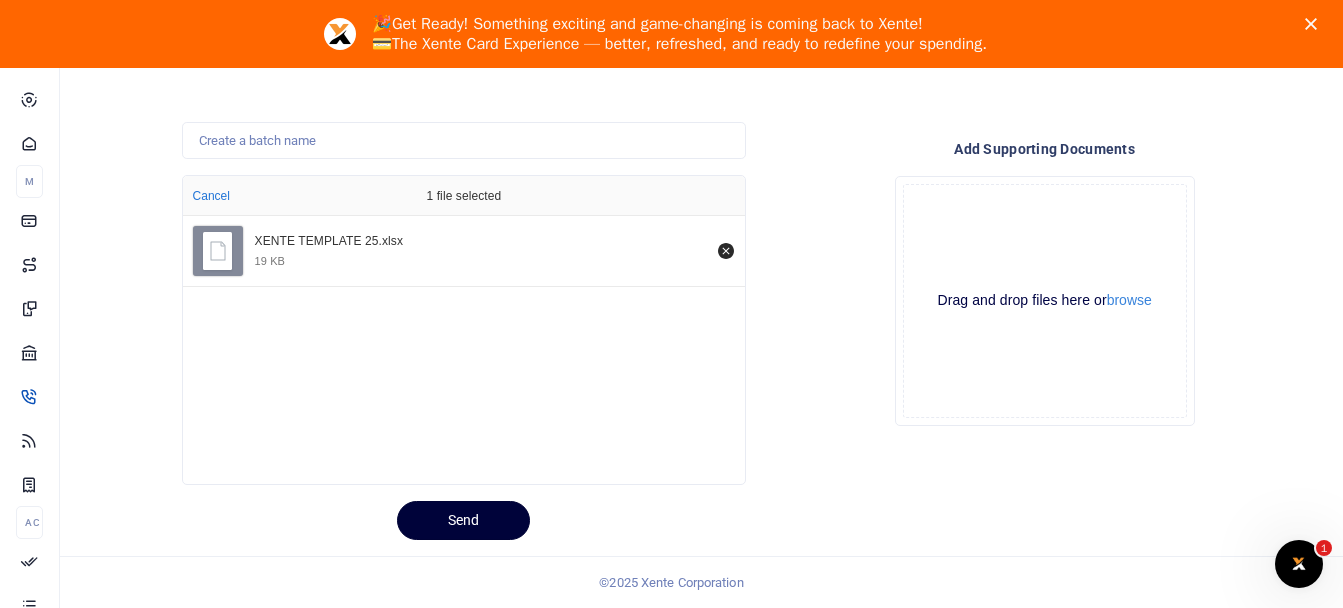click on "Send" at bounding box center [463, 520] 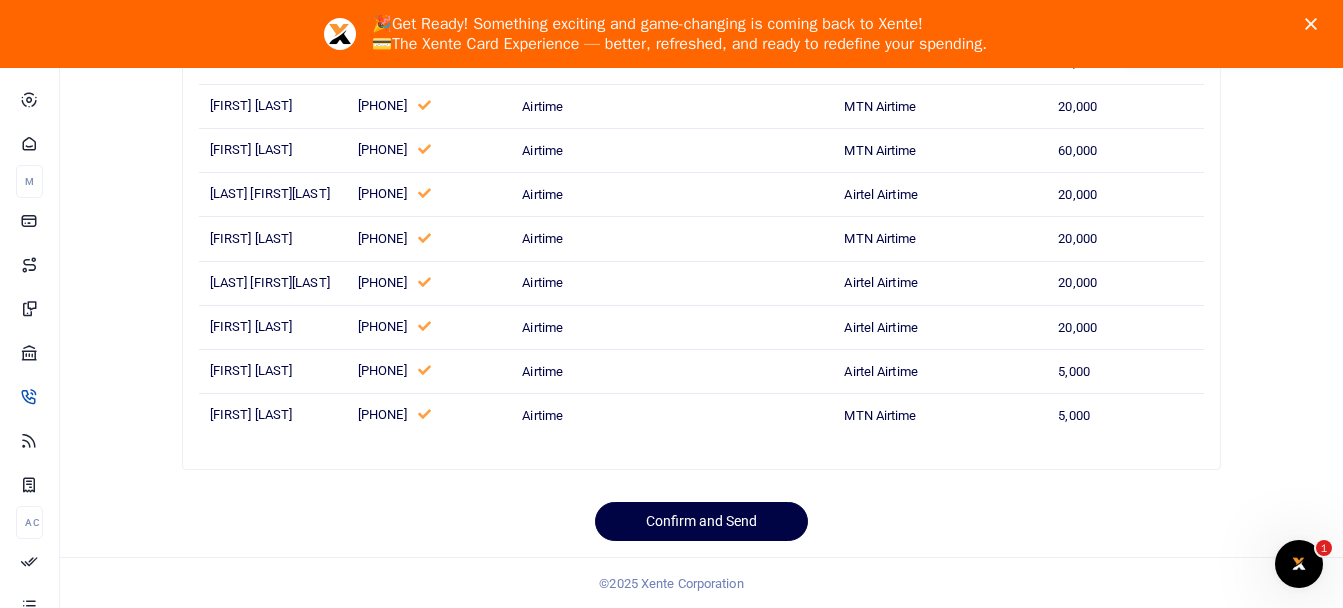 scroll, scrollTop: 1418, scrollLeft: 0, axis: vertical 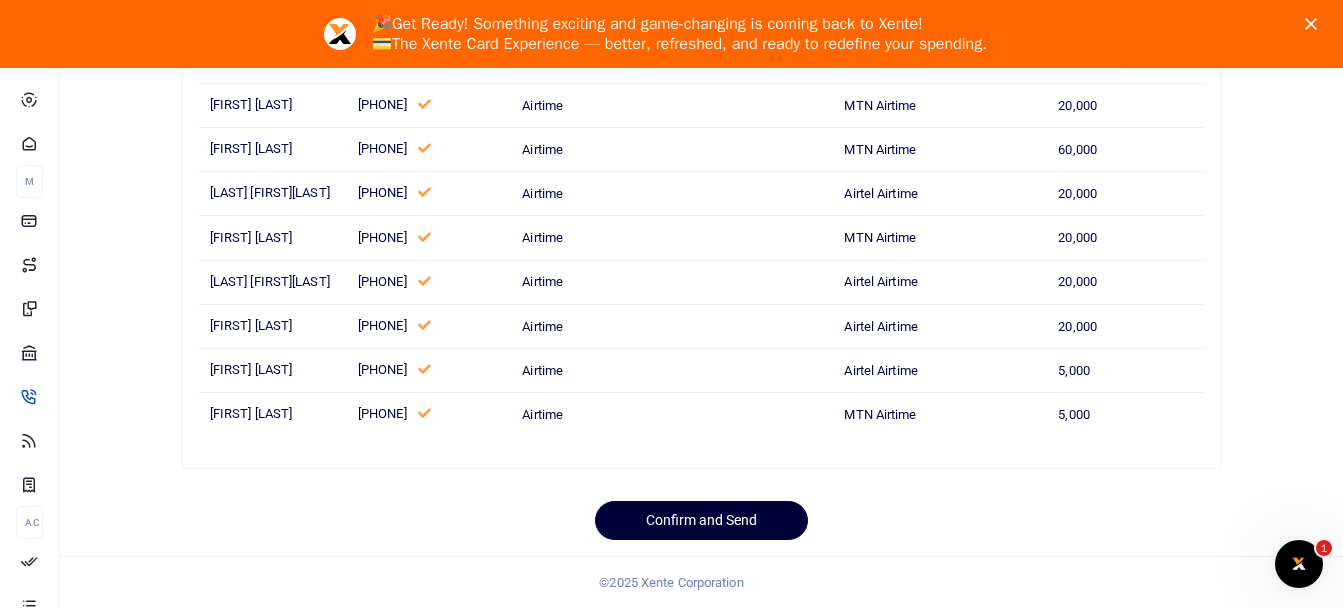 click on "Confirm and Send" at bounding box center (701, 520) 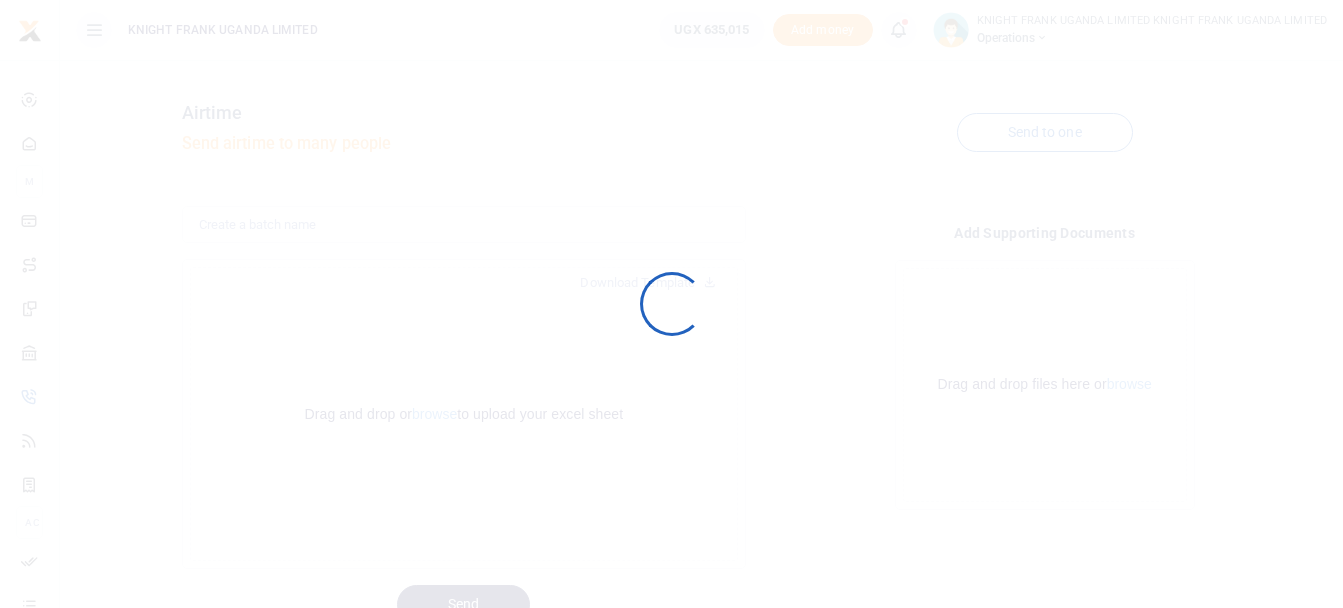 scroll, scrollTop: 84, scrollLeft: 0, axis: vertical 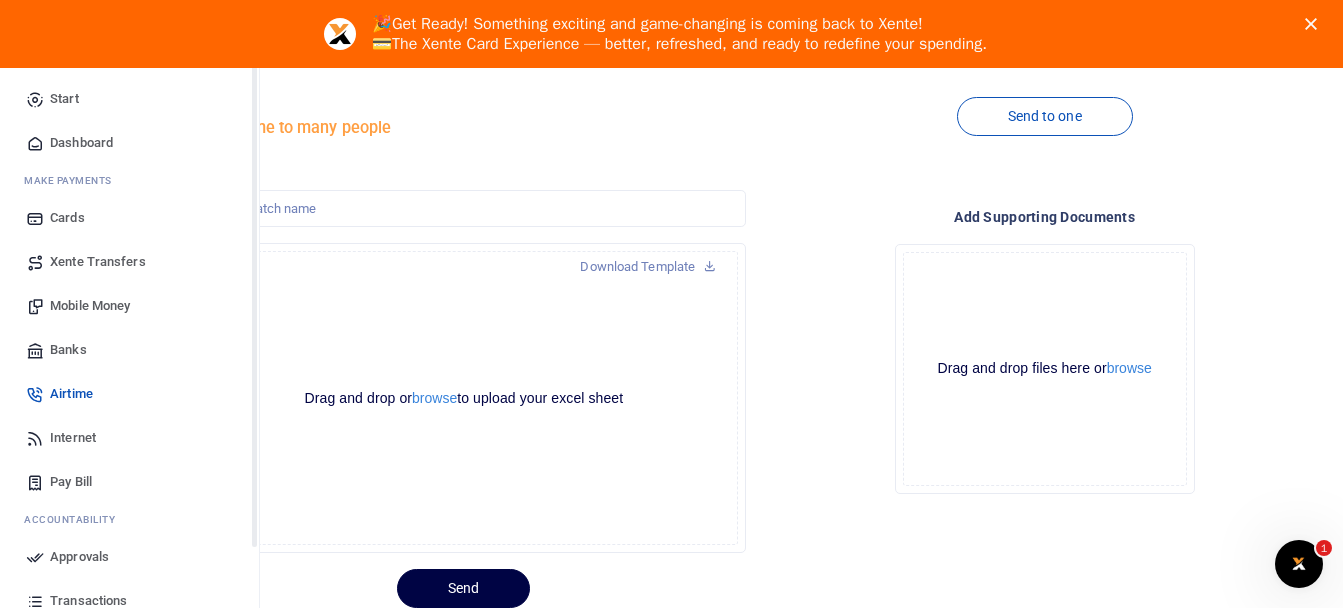 click at bounding box center (35, 557) 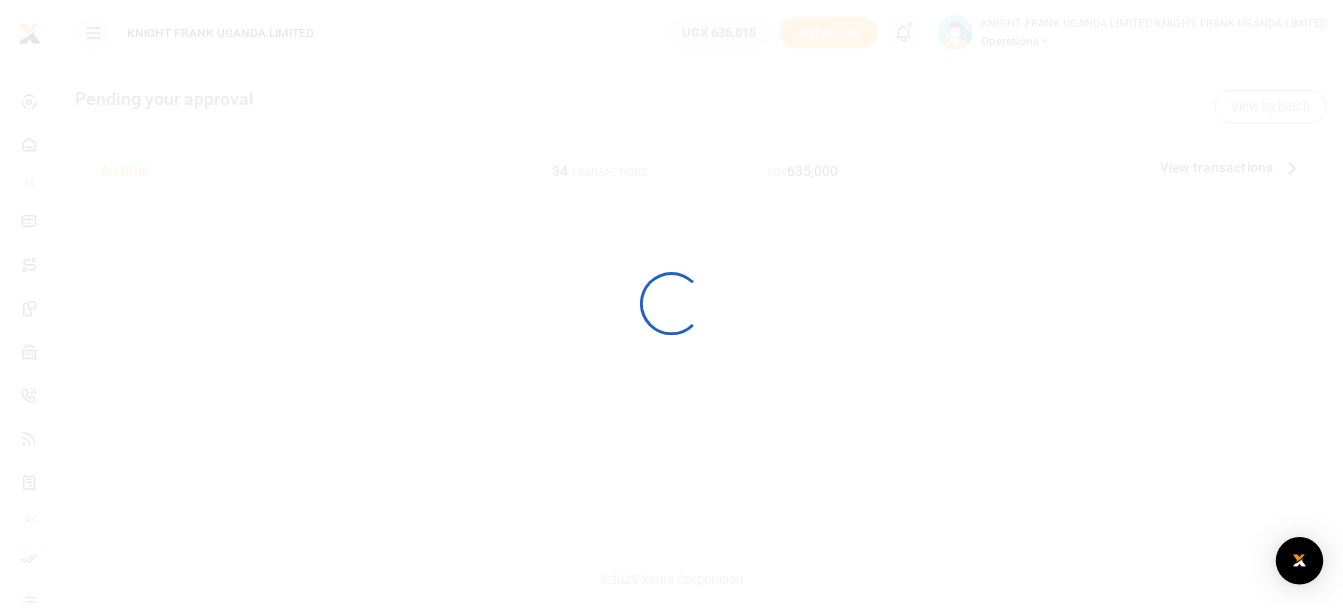 scroll, scrollTop: 0, scrollLeft: 0, axis: both 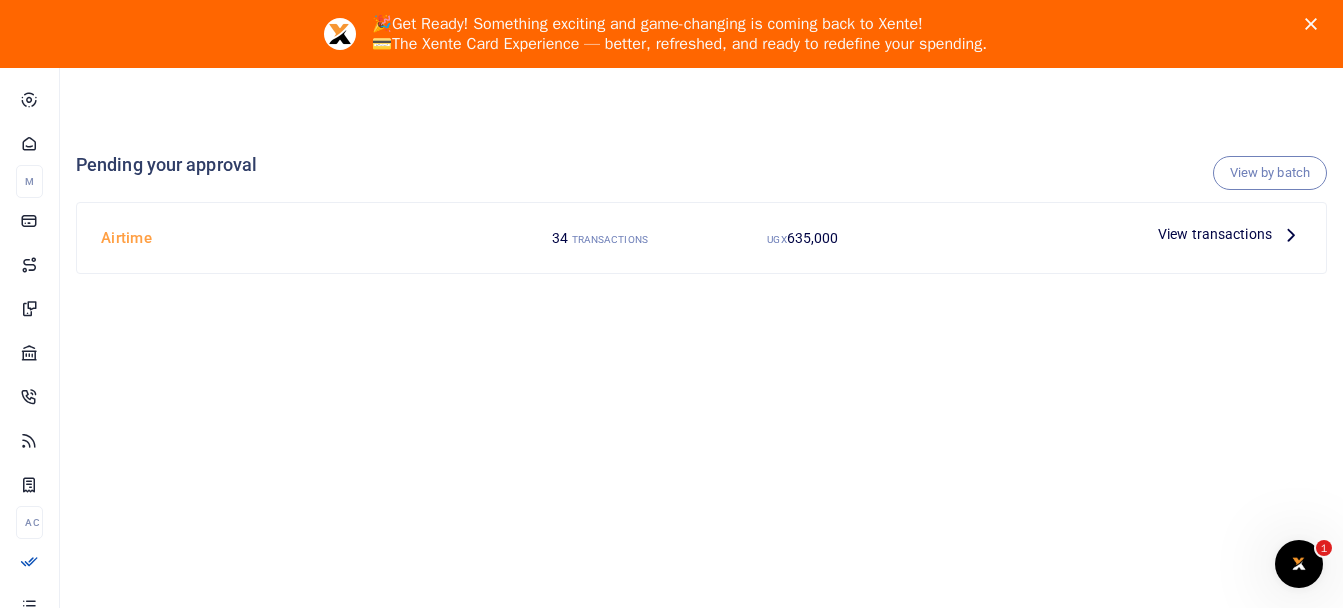 click at bounding box center [1291, 234] 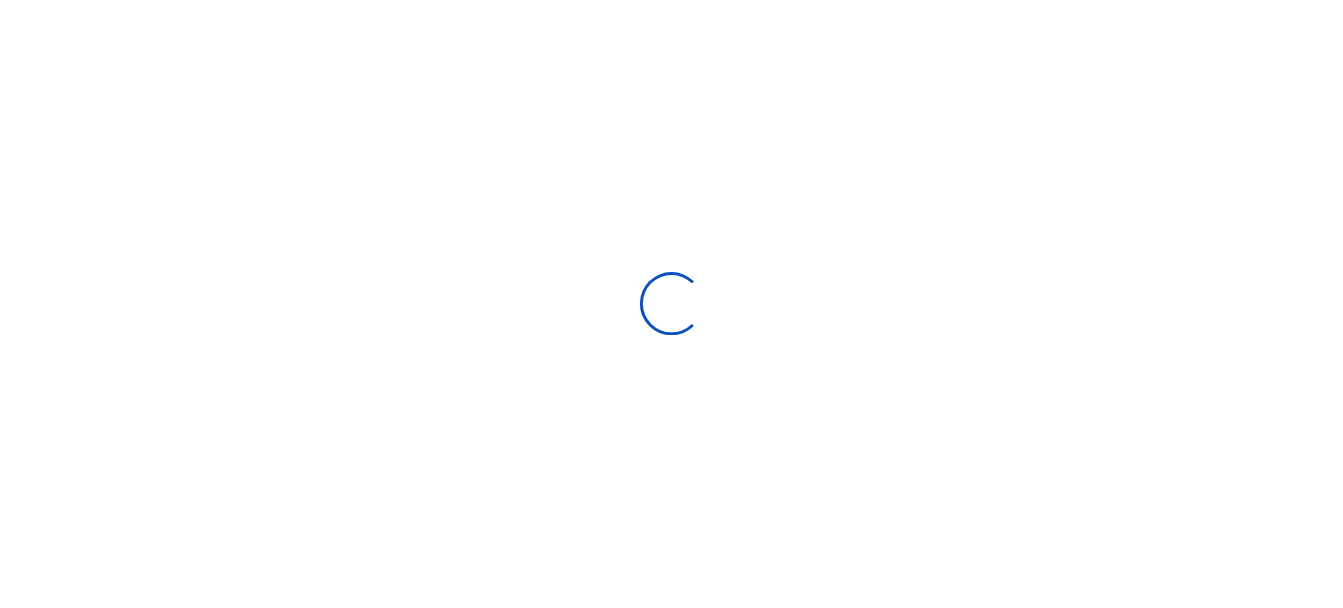 scroll, scrollTop: 0, scrollLeft: 0, axis: both 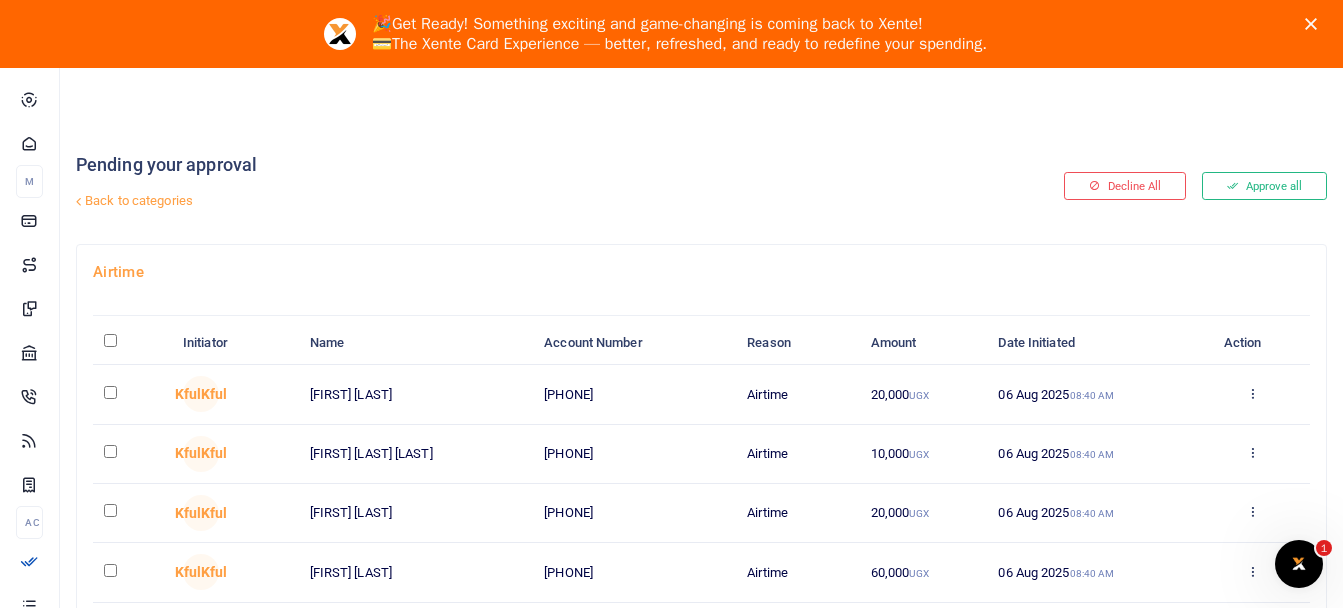 click at bounding box center [110, 340] 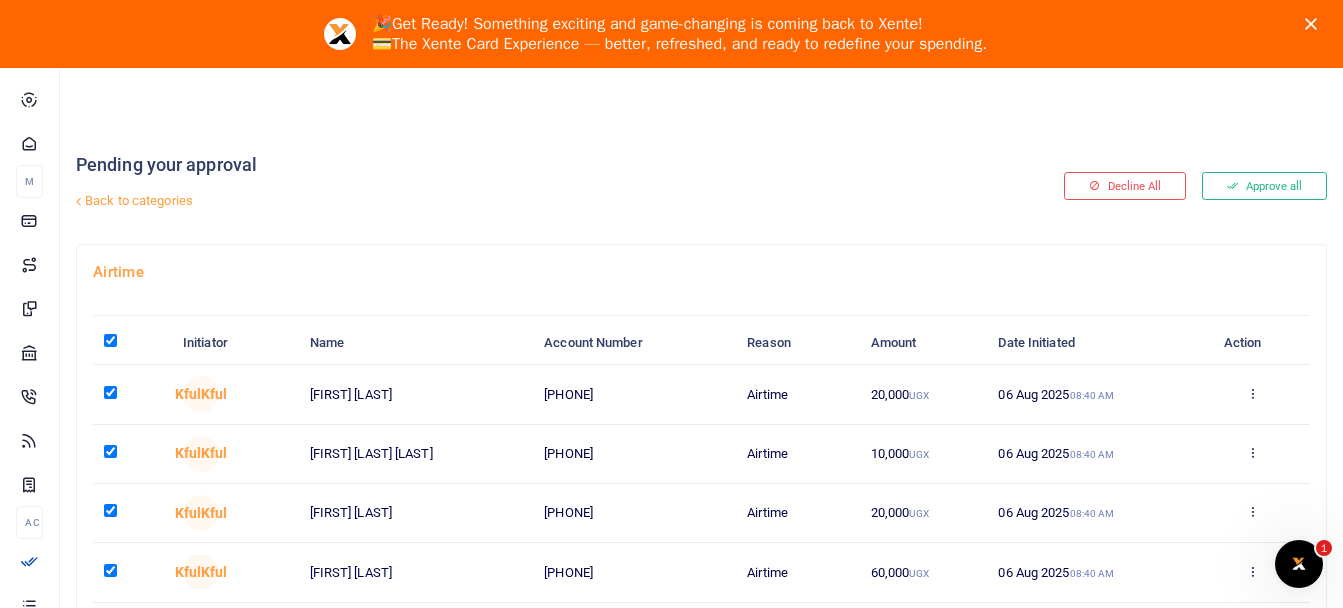 checkbox on "true" 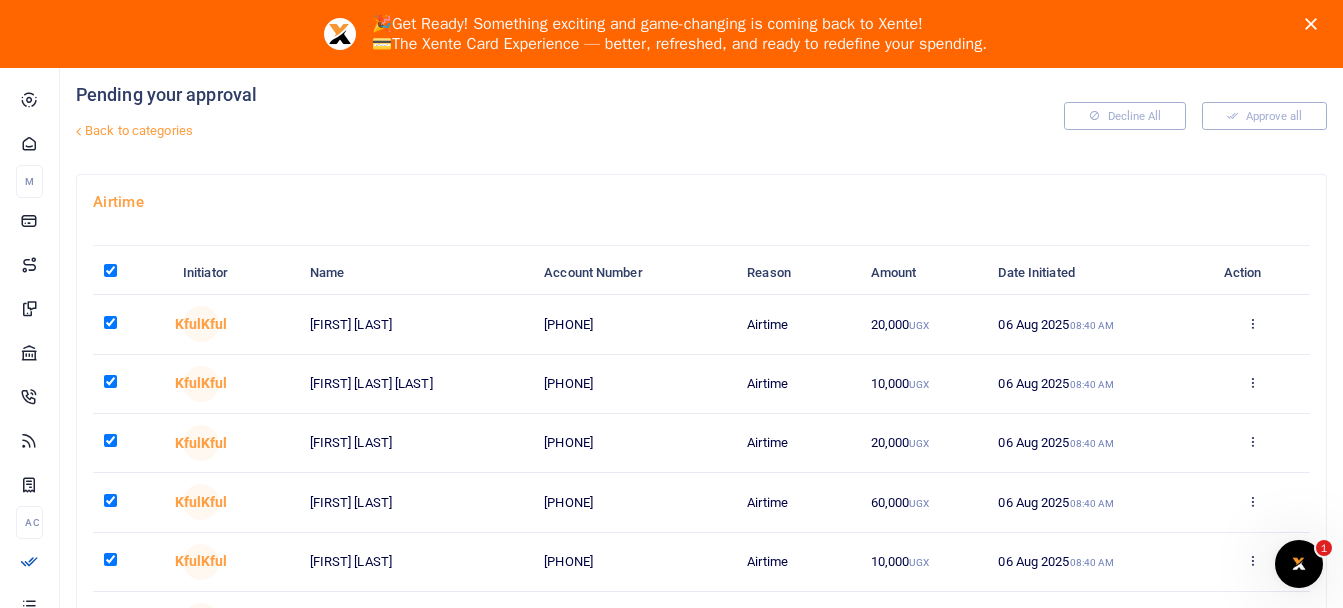 scroll, scrollTop: 32, scrollLeft: 0, axis: vertical 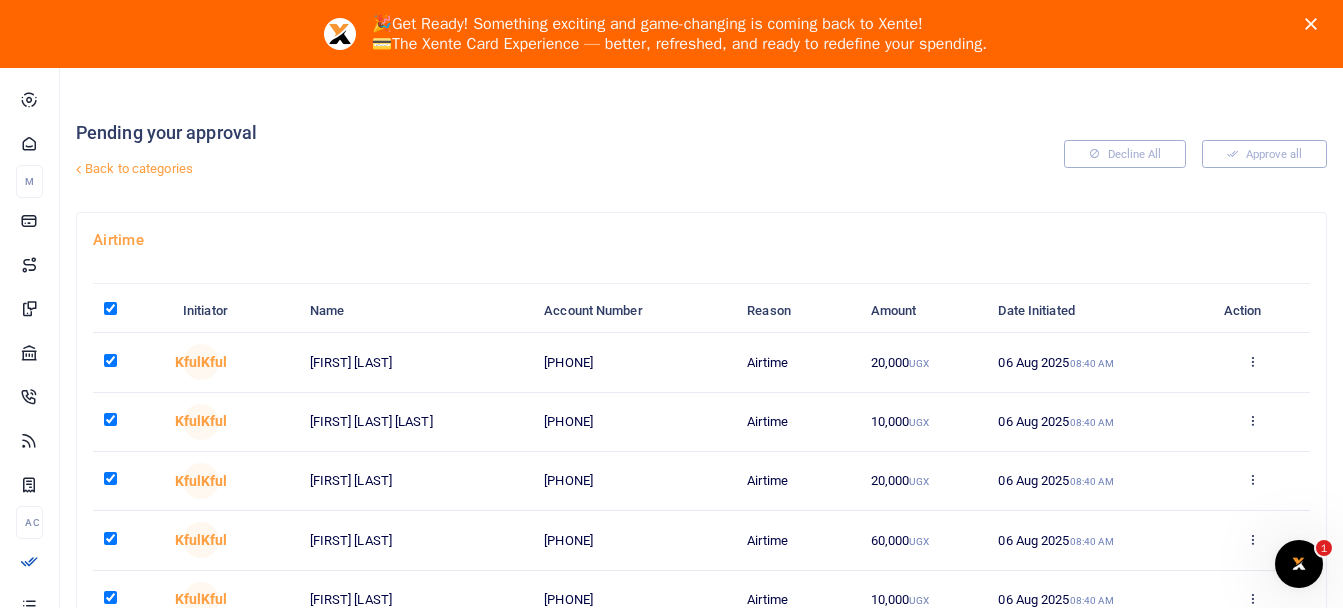 click on "Decline All
Approve all" at bounding box center [1124, 154] 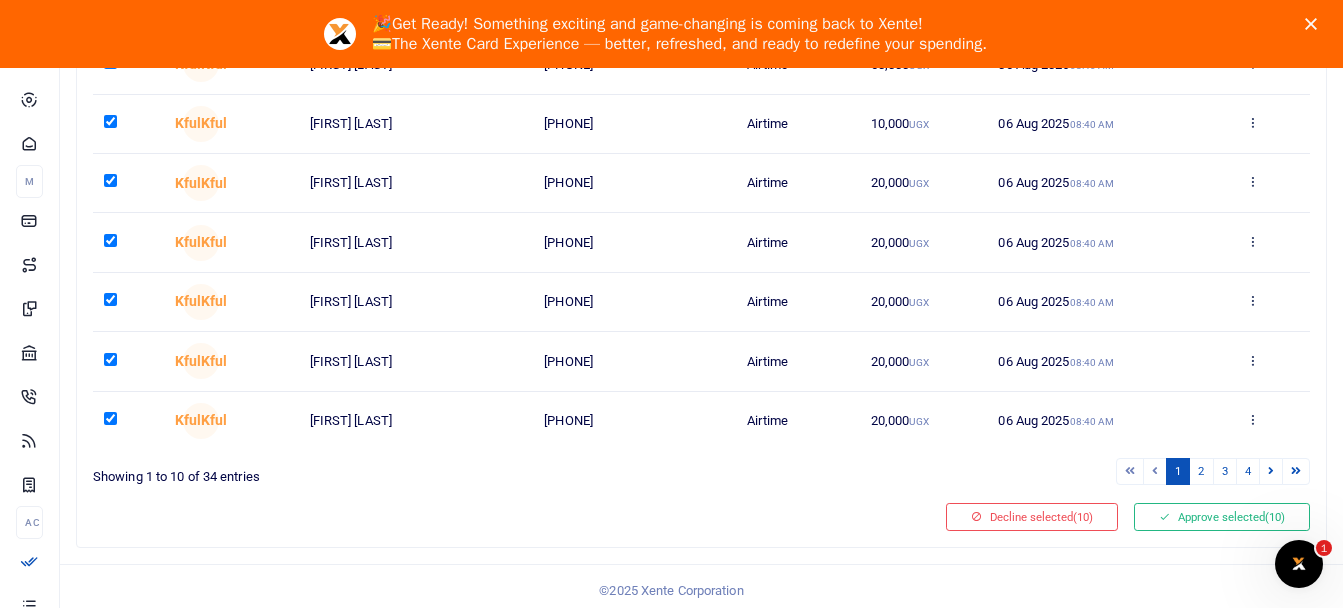 scroll, scrollTop: 516, scrollLeft: 0, axis: vertical 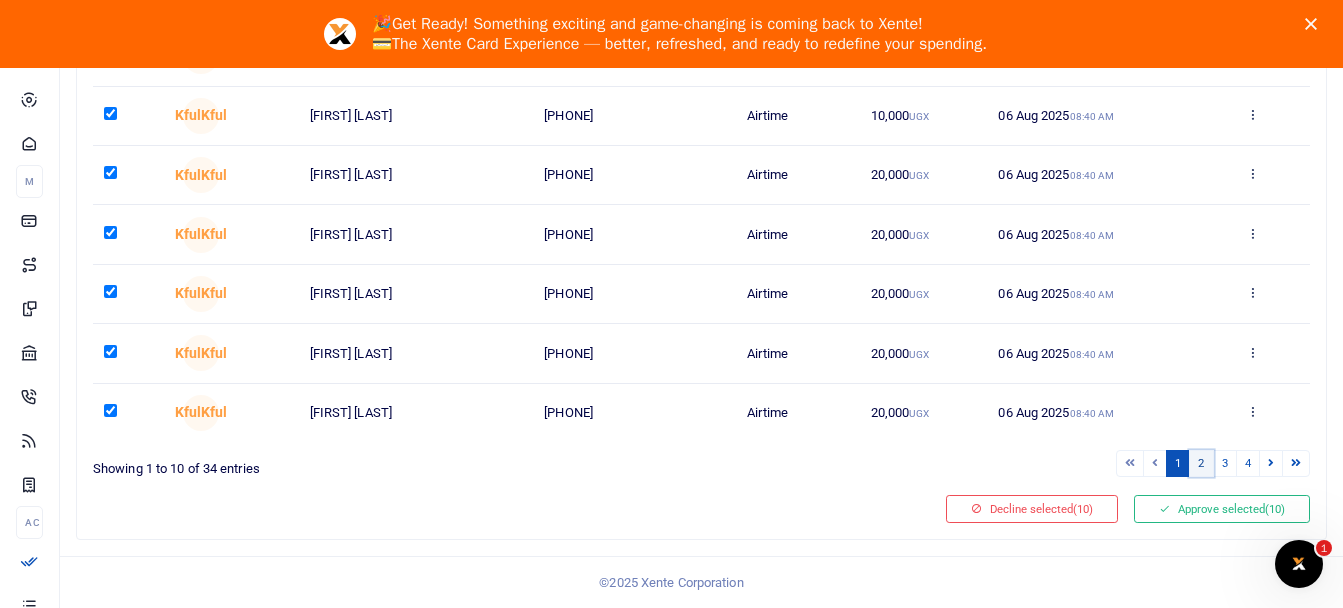click on "2" at bounding box center [1201, 463] 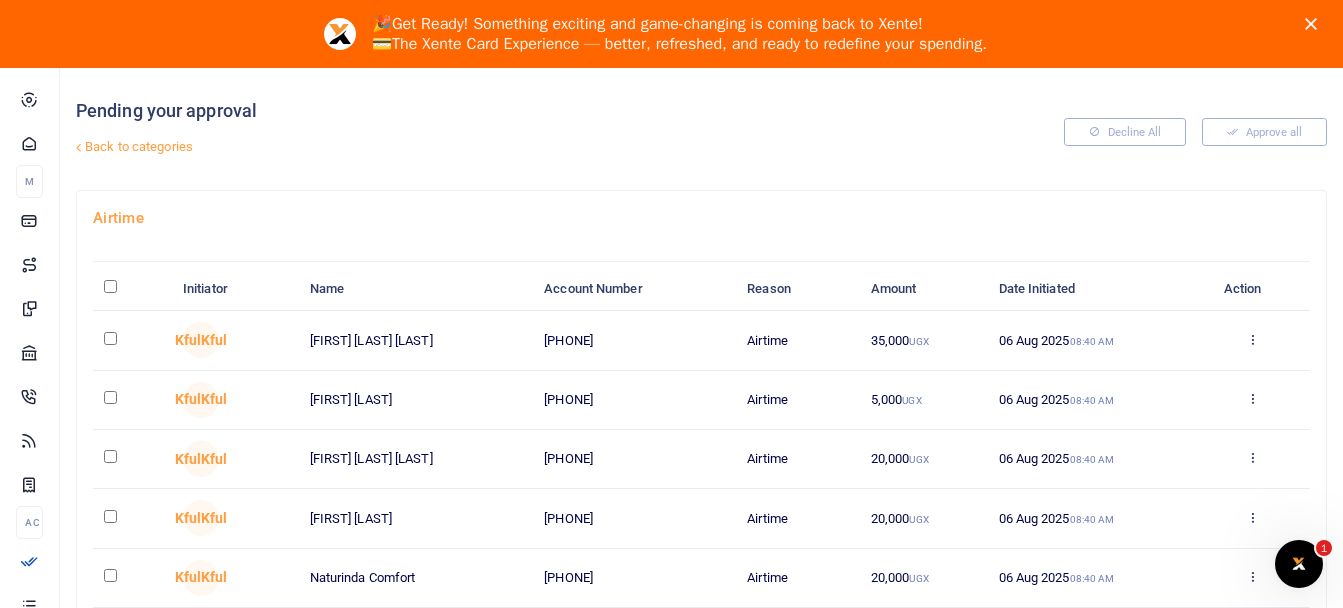 scroll, scrollTop: 2, scrollLeft: 0, axis: vertical 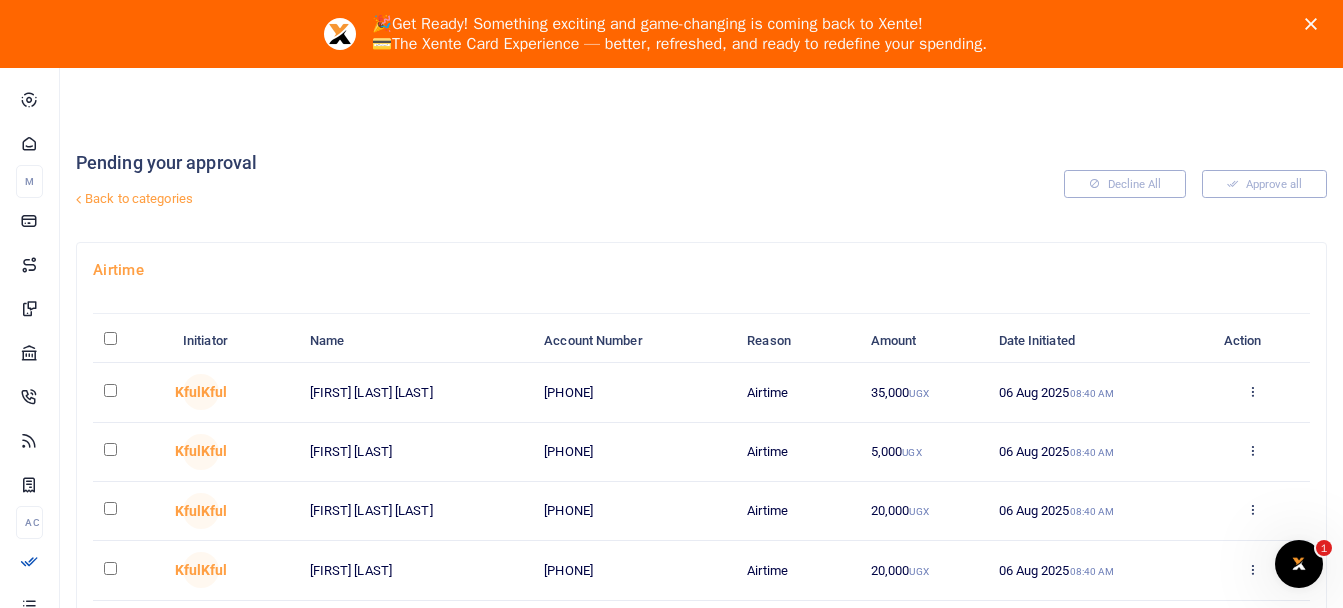 click at bounding box center (110, 338) 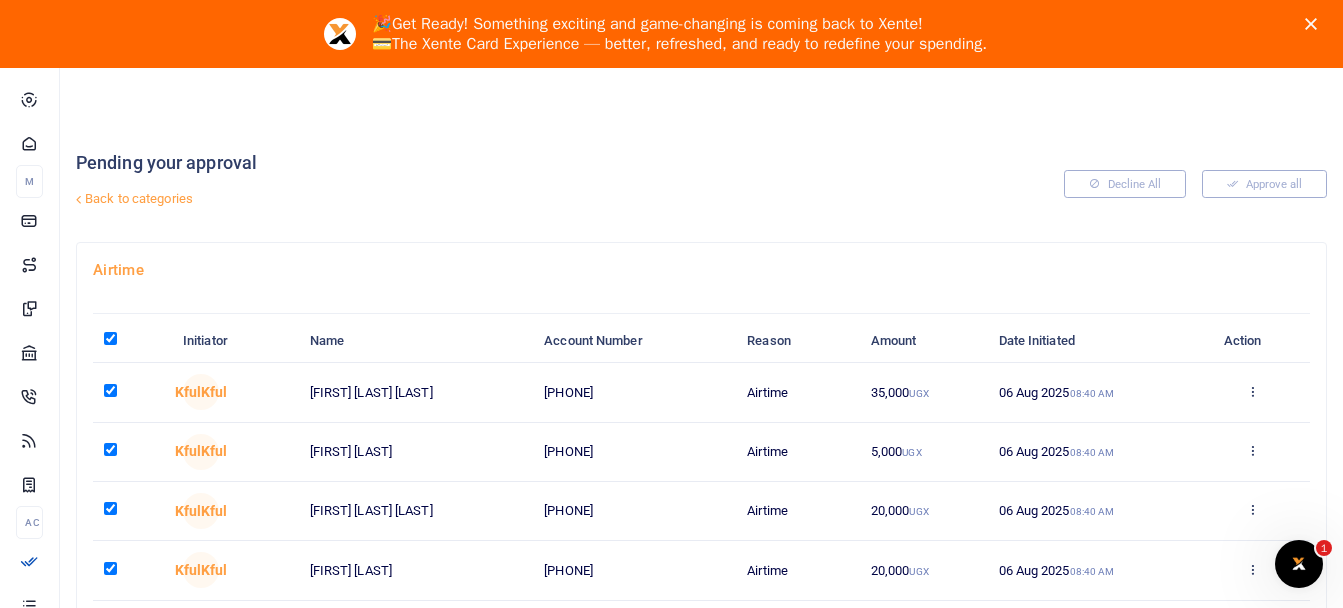 checkbox on "true" 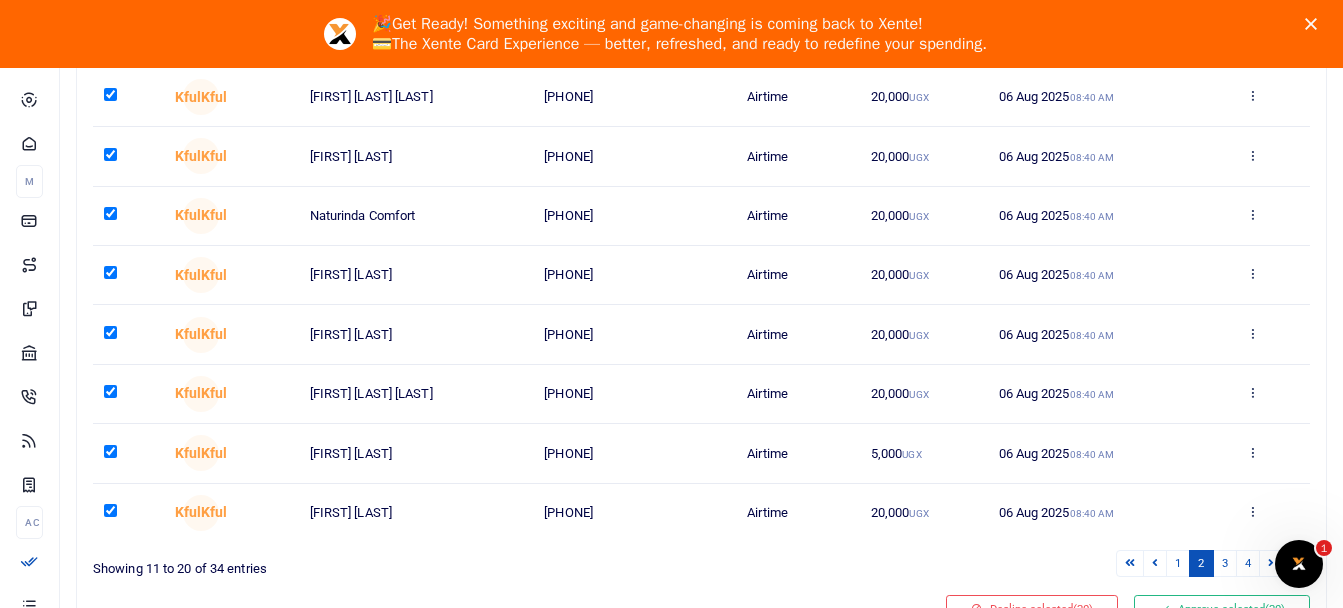scroll, scrollTop: 516, scrollLeft: 0, axis: vertical 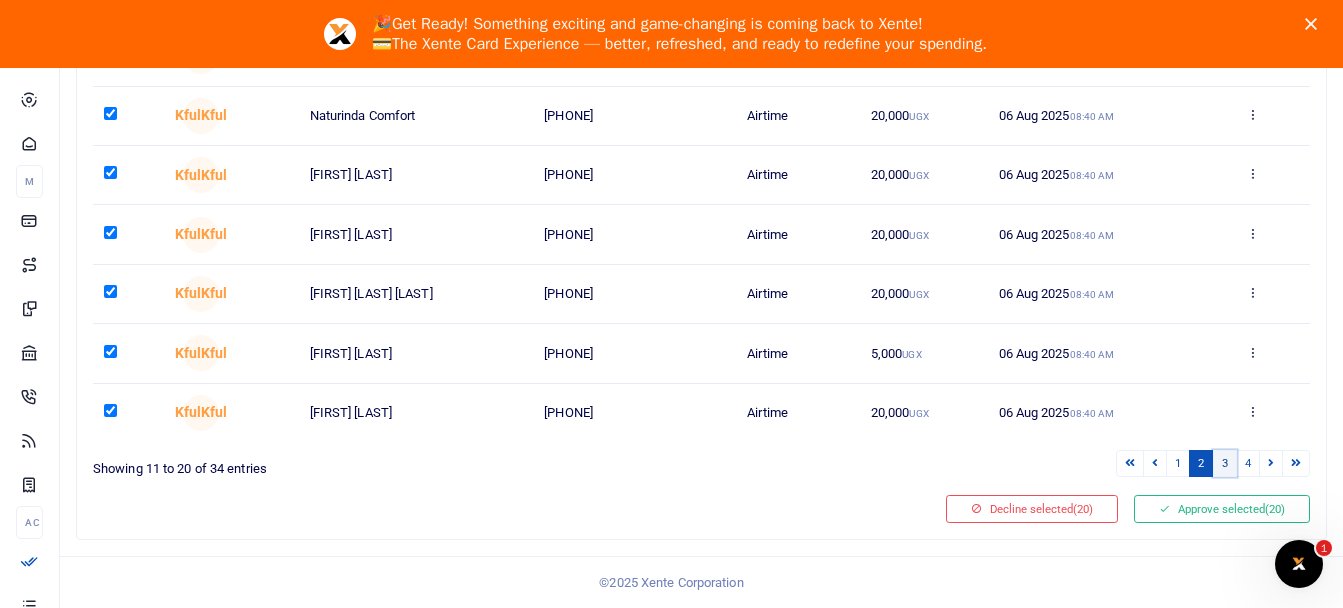 click on "3" at bounding box center (1225, 463) 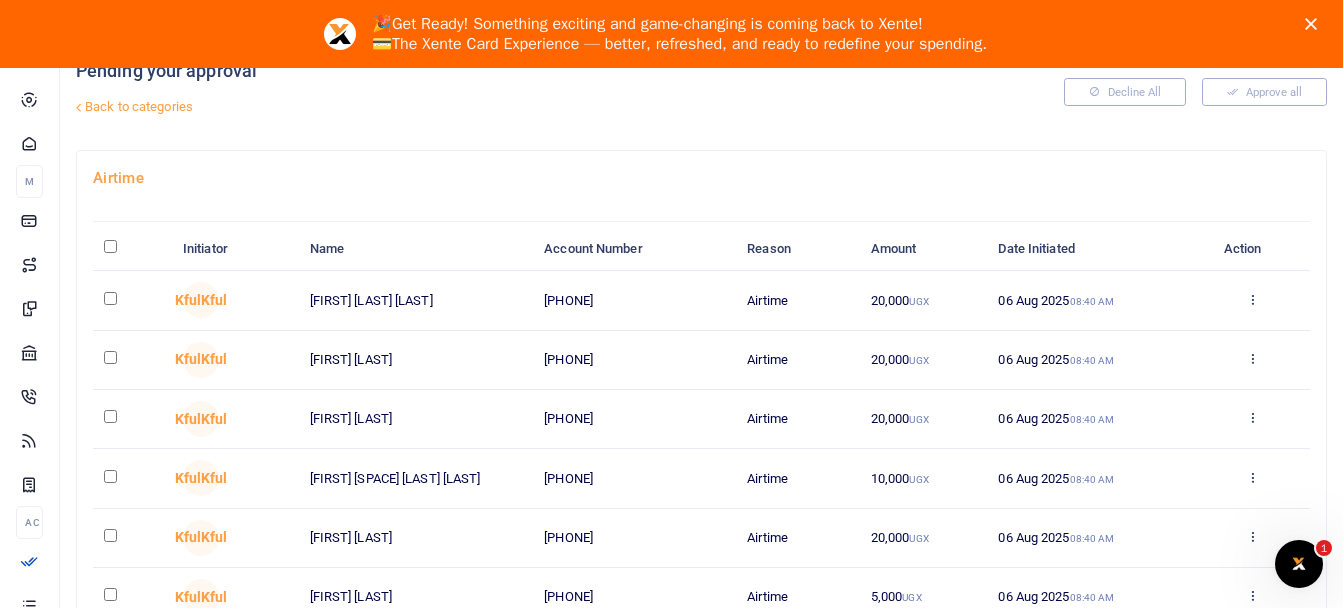 scroll, scrollTop: 0, scrollLeft: 0, axis: both 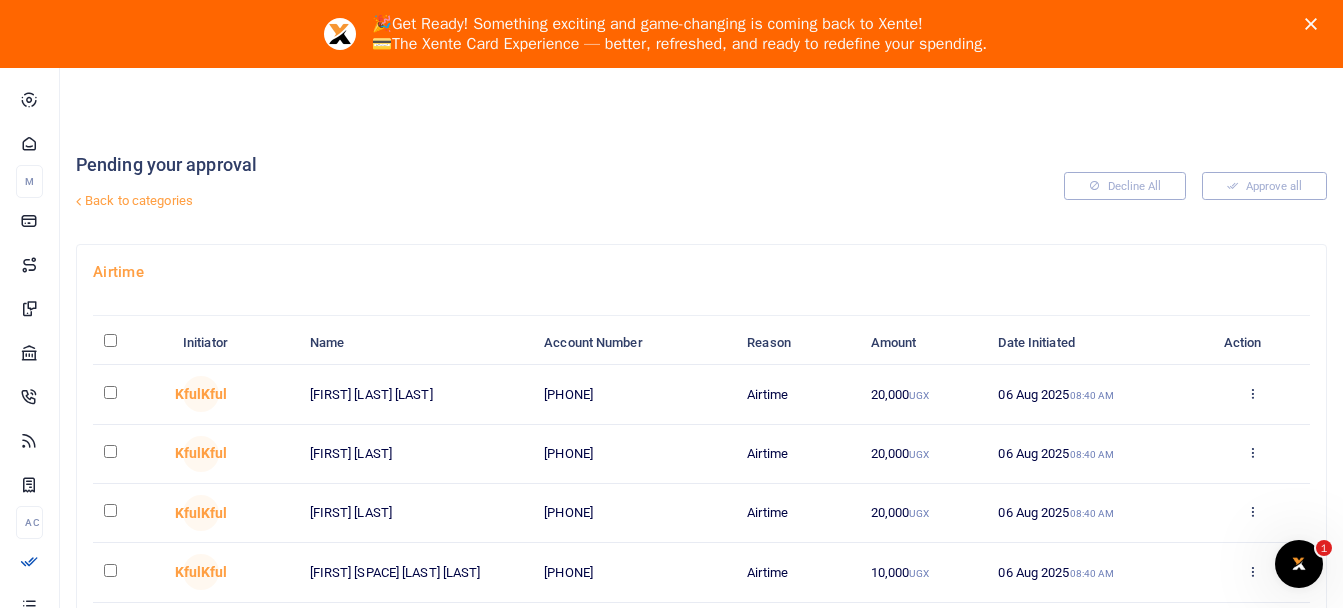 click at bounding box center [110, 340] 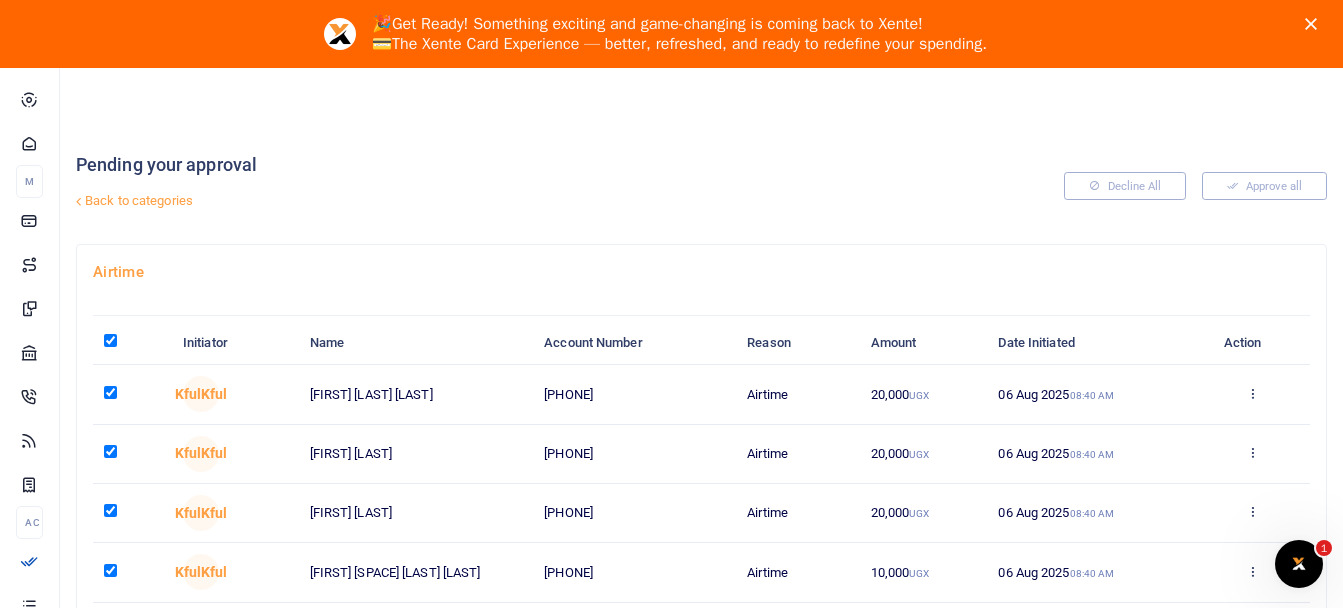 checkbox on "true" 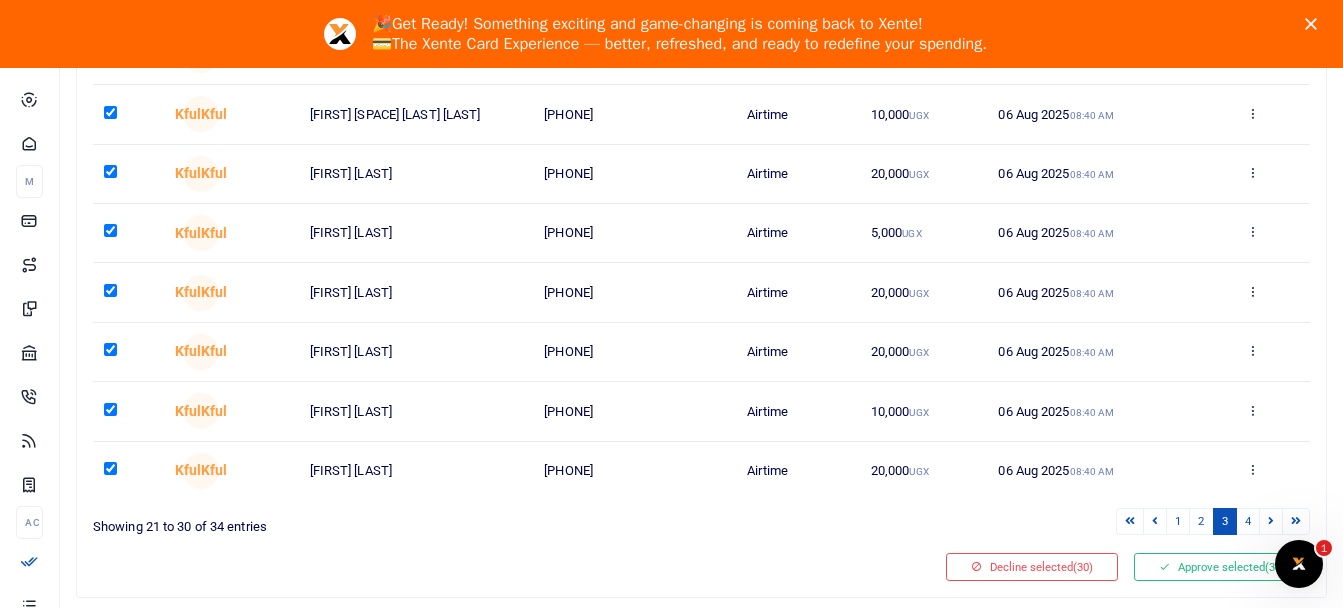 scroll, scrollTop: 516, scrollLeft: 0, axis: vertical 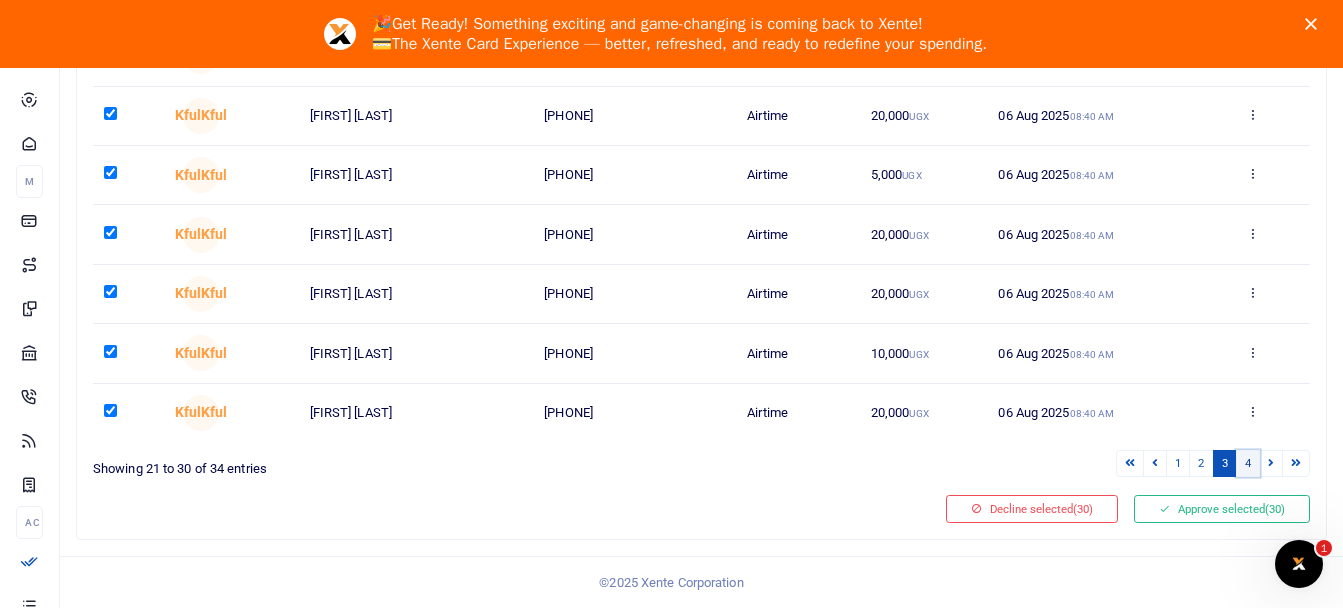 click on "4" at bounding box center [1248, 463] 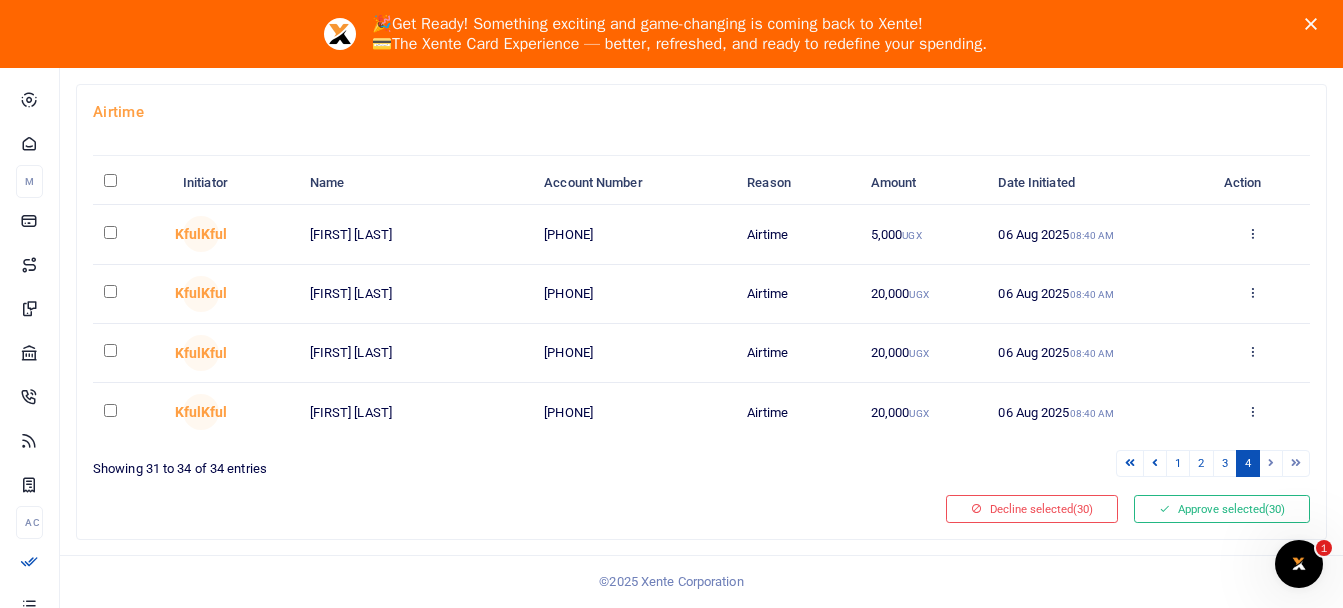 scroll, scrollTop: 160, scrollLeft: 0, axis: vertical 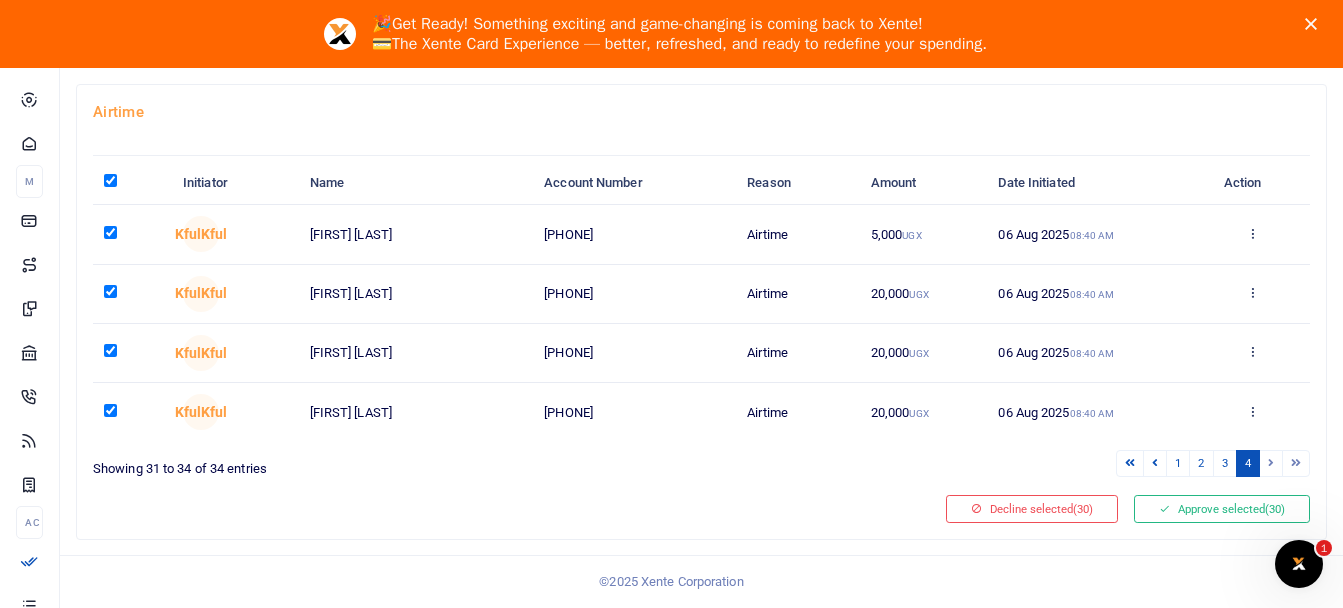 checkbox on "true" 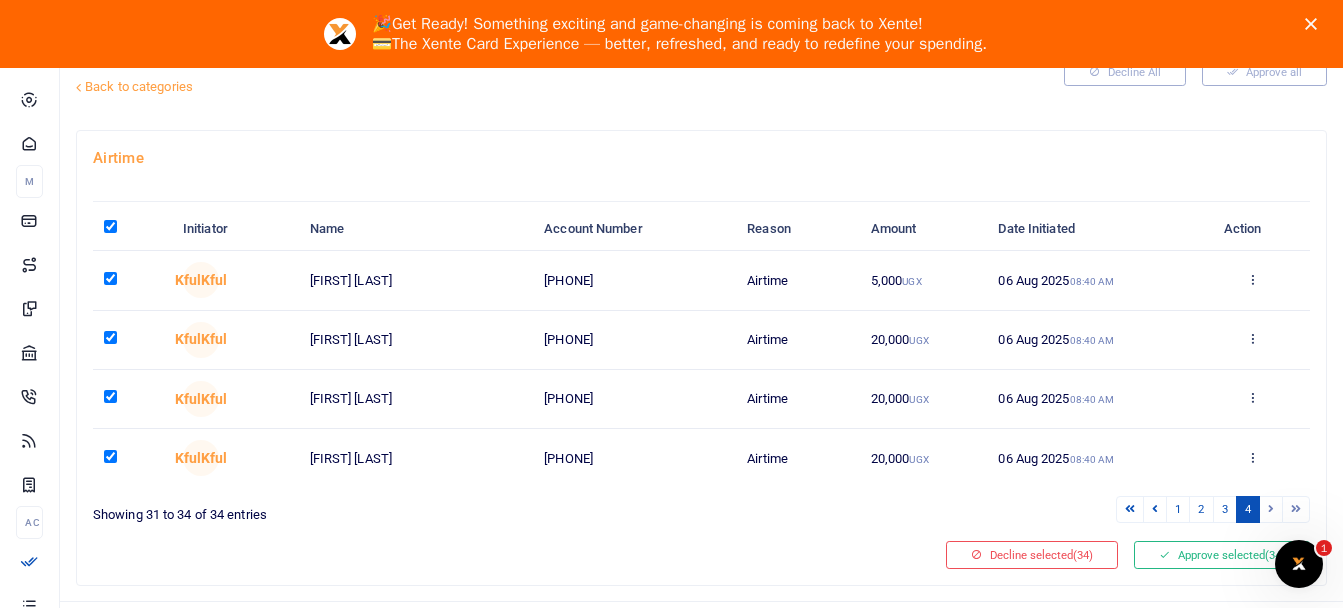 scroll, scrollTop: 160, scrollLeft: 0, axis: vertical 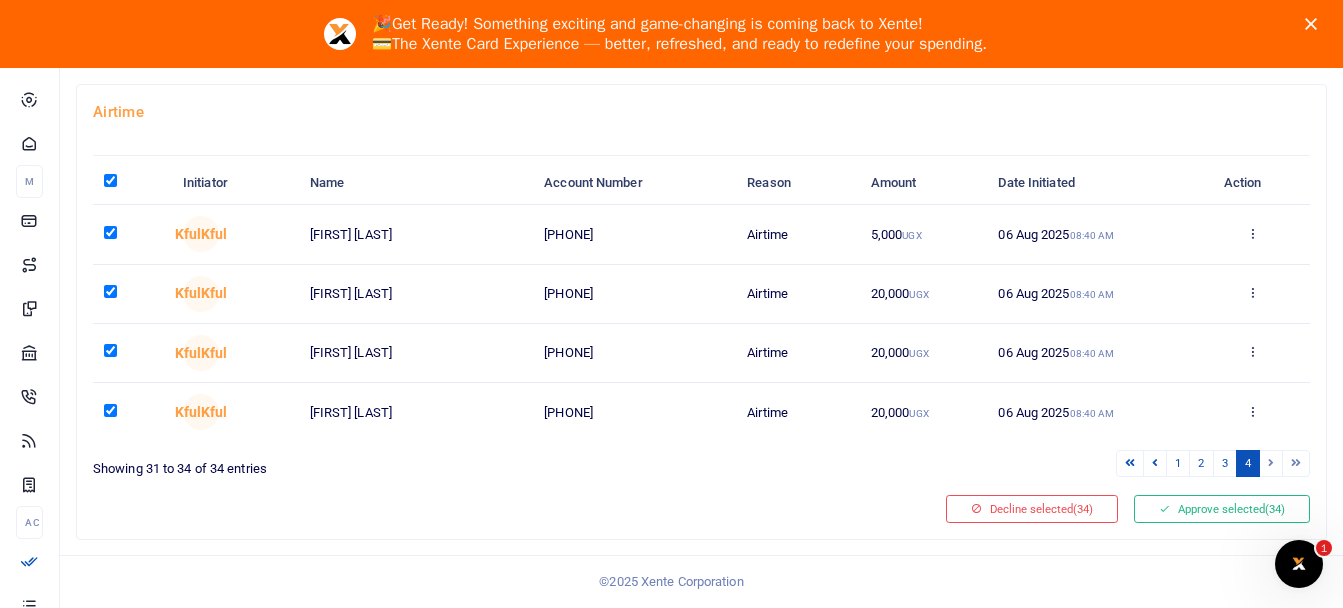 click at bounding box center (1271, 463) 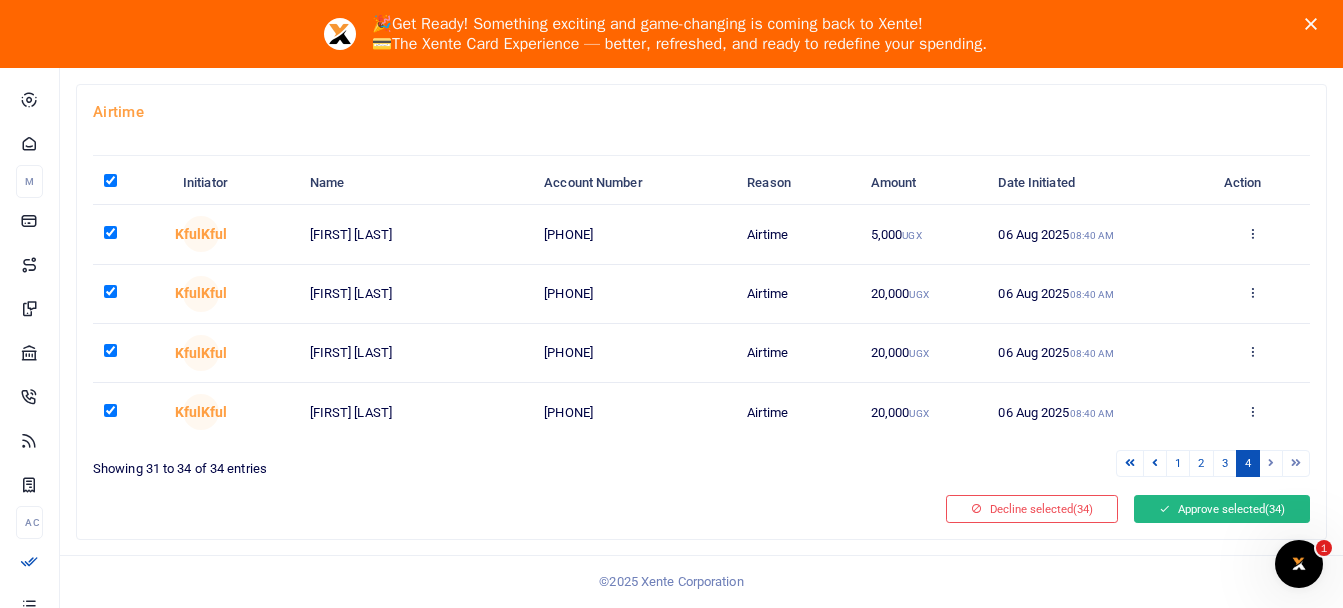 click on "Approve selected  (34)" at bounding box center [1222, 509] 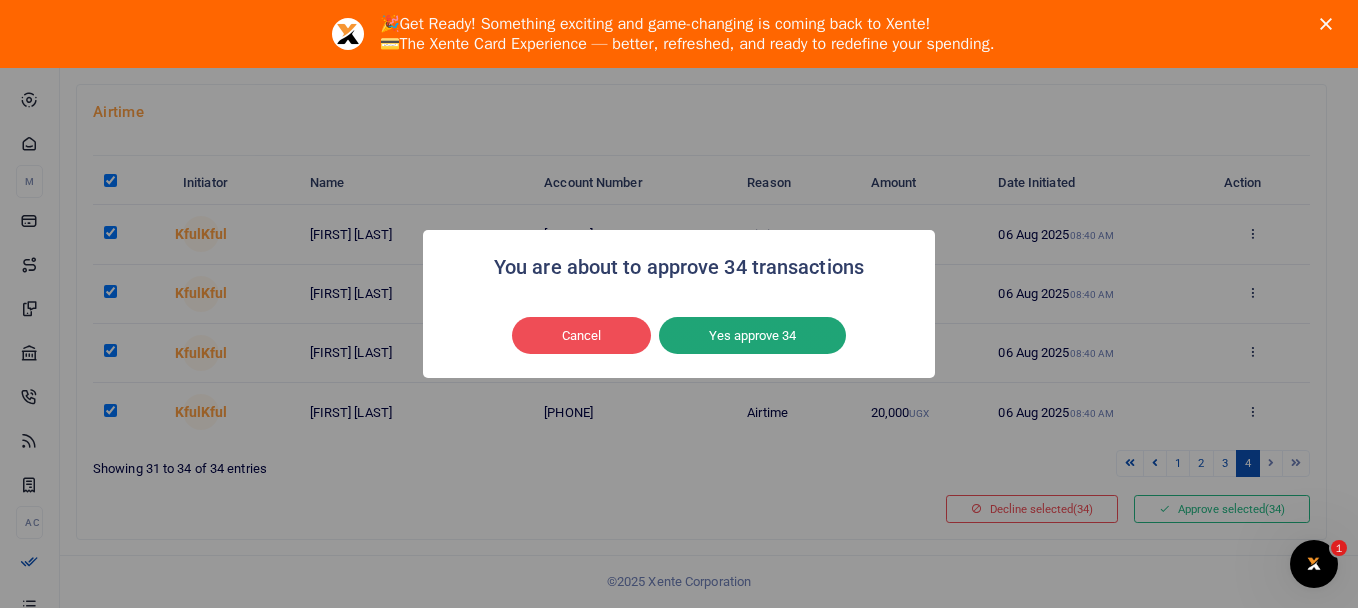 click on "Yes approve 34" at bounding box center [752, 336] 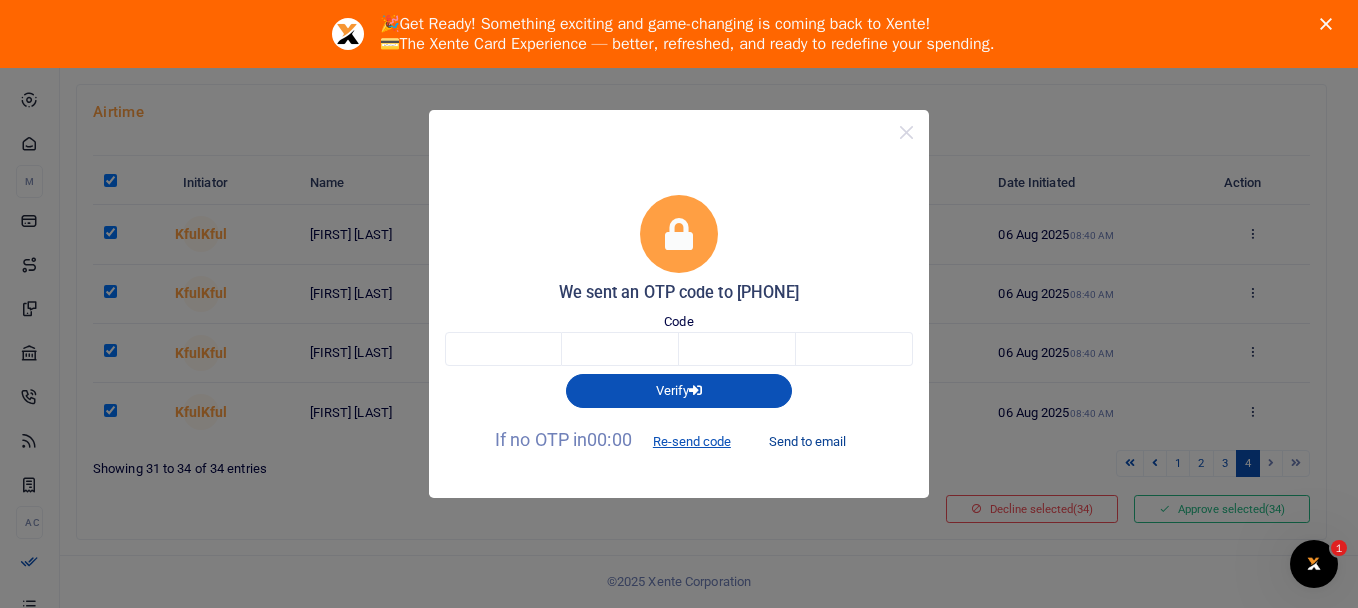 click on "Send to email" at bounding box center [807, 441] 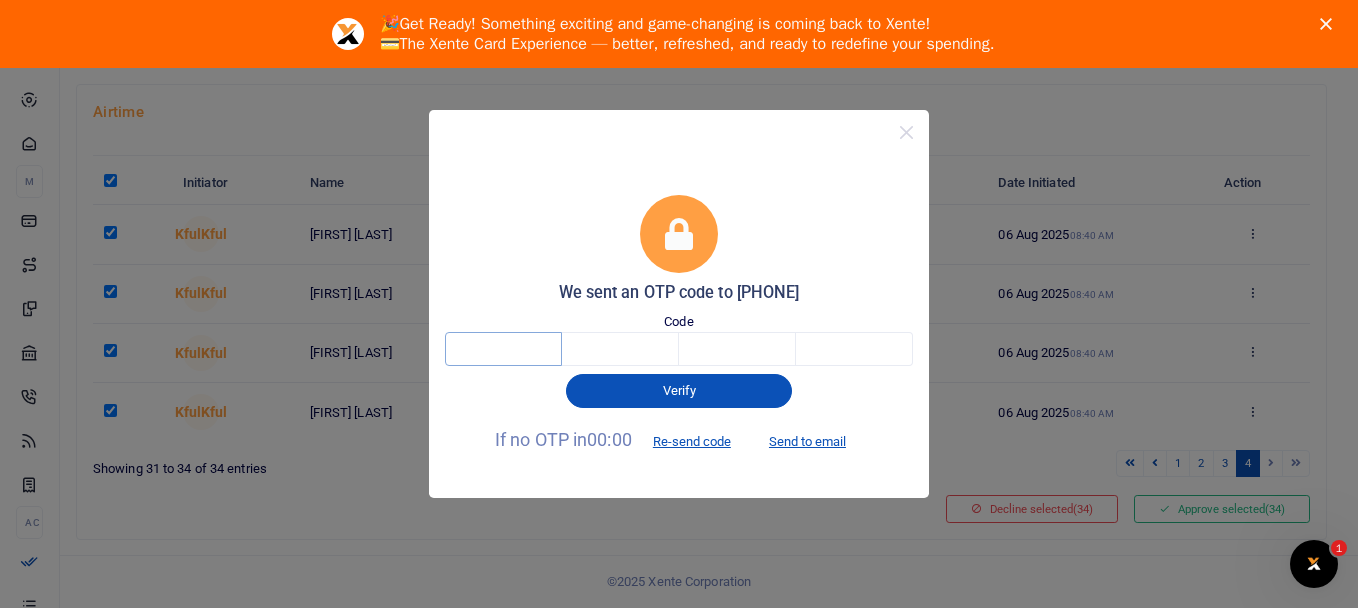 click at bounding box center [503, 349] 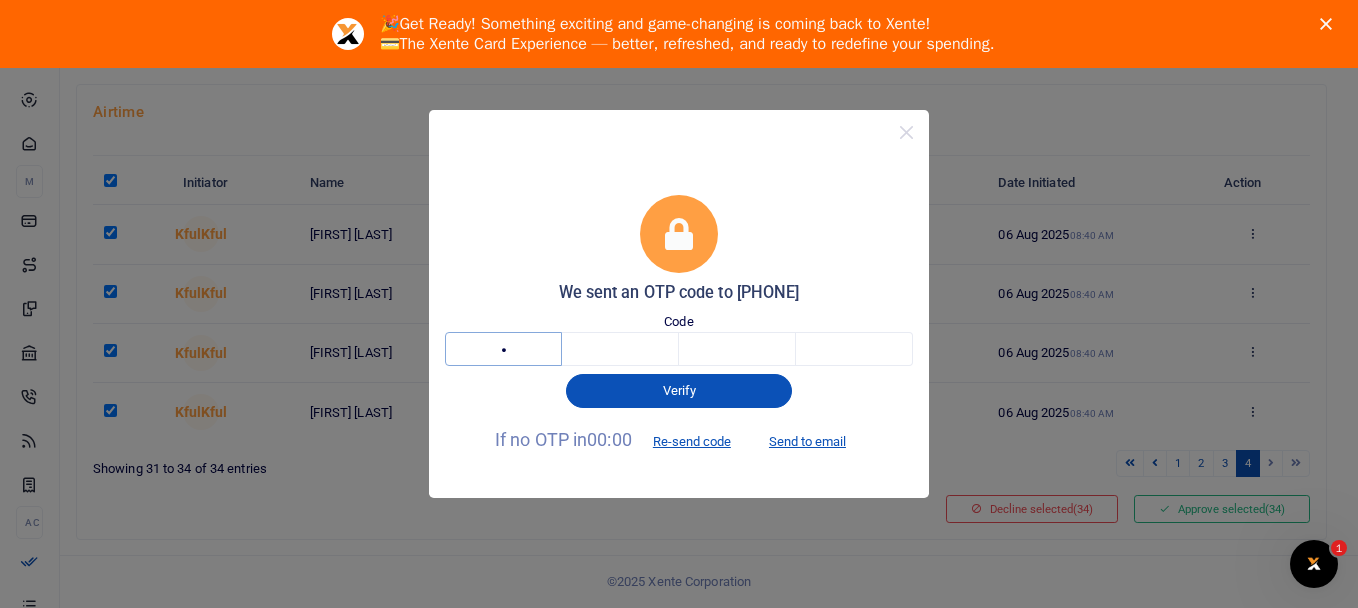 type on "9" 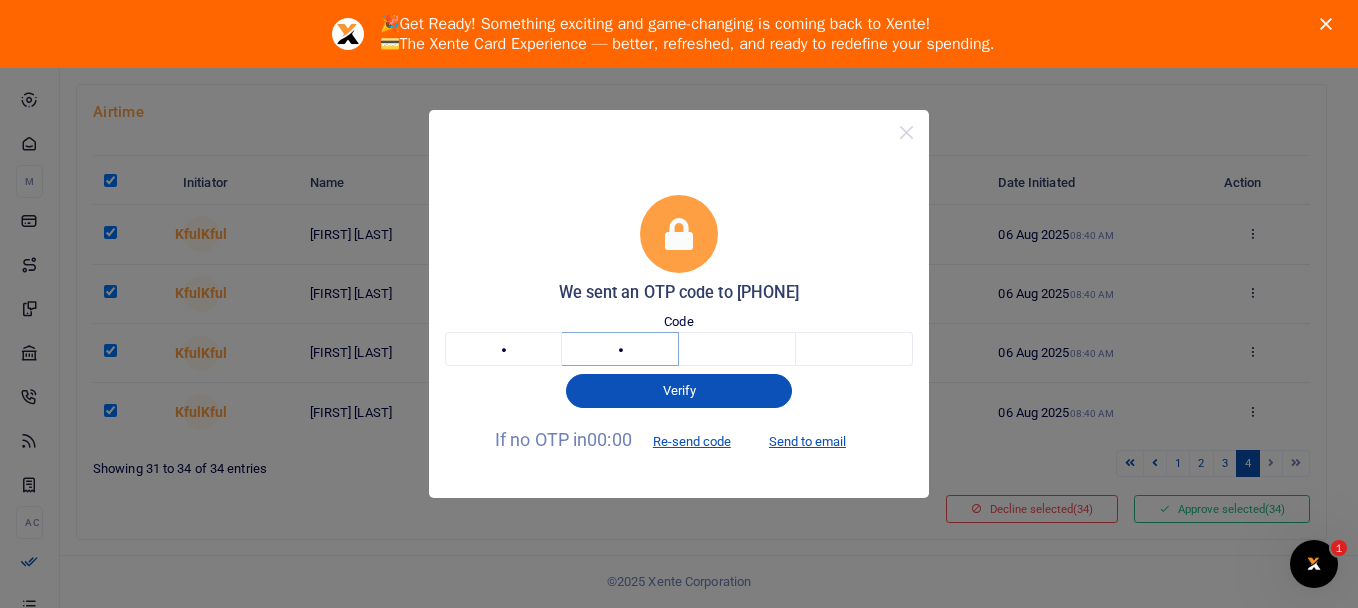 type on "7" 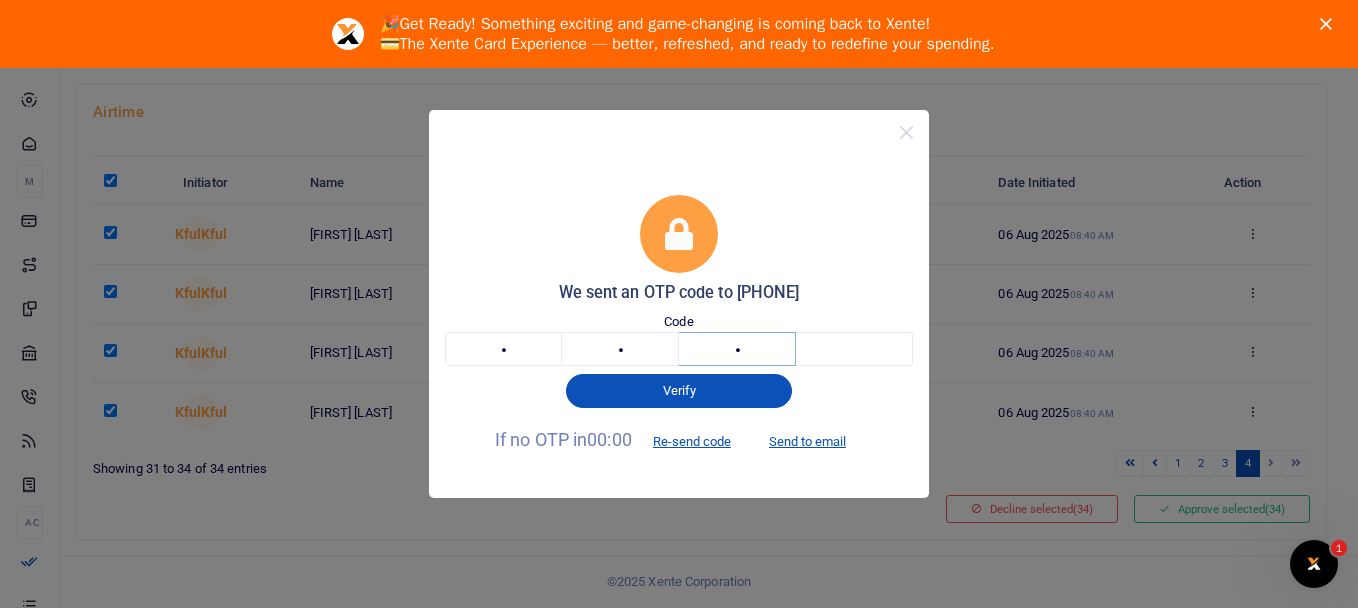 type on "3" 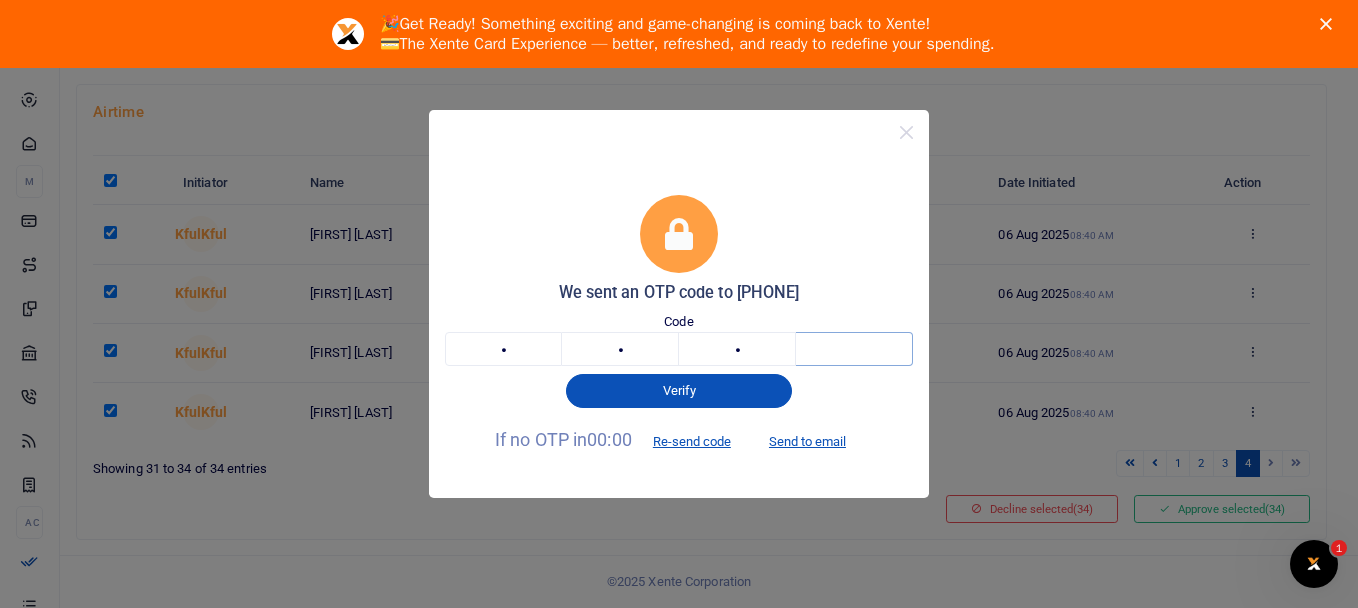 type on "2" 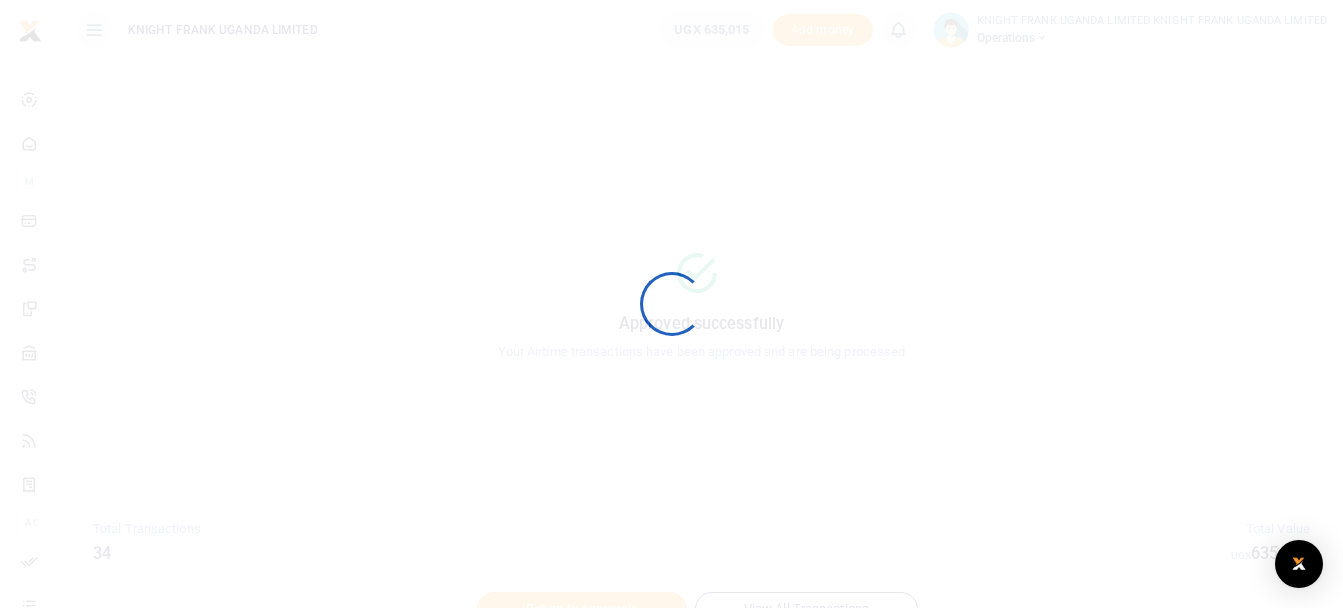 scroll, scrollTop: 0, scrollLeft: 0, axis: both 